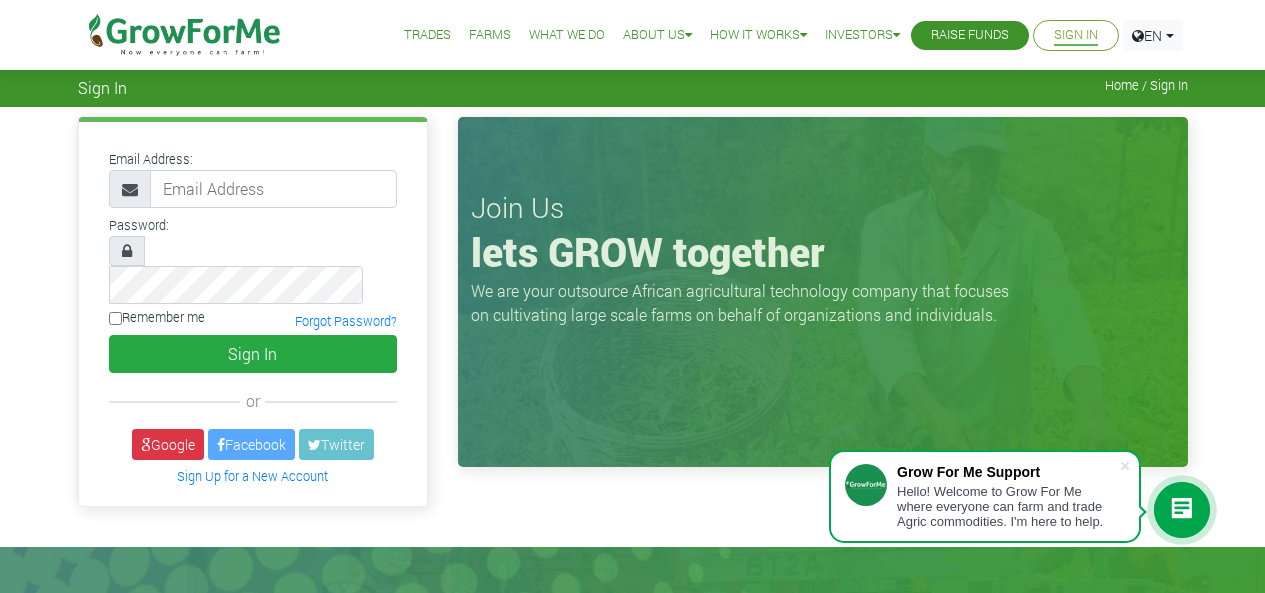 scroll, scrollTop: 0, scrollLeft: 0, axis: both 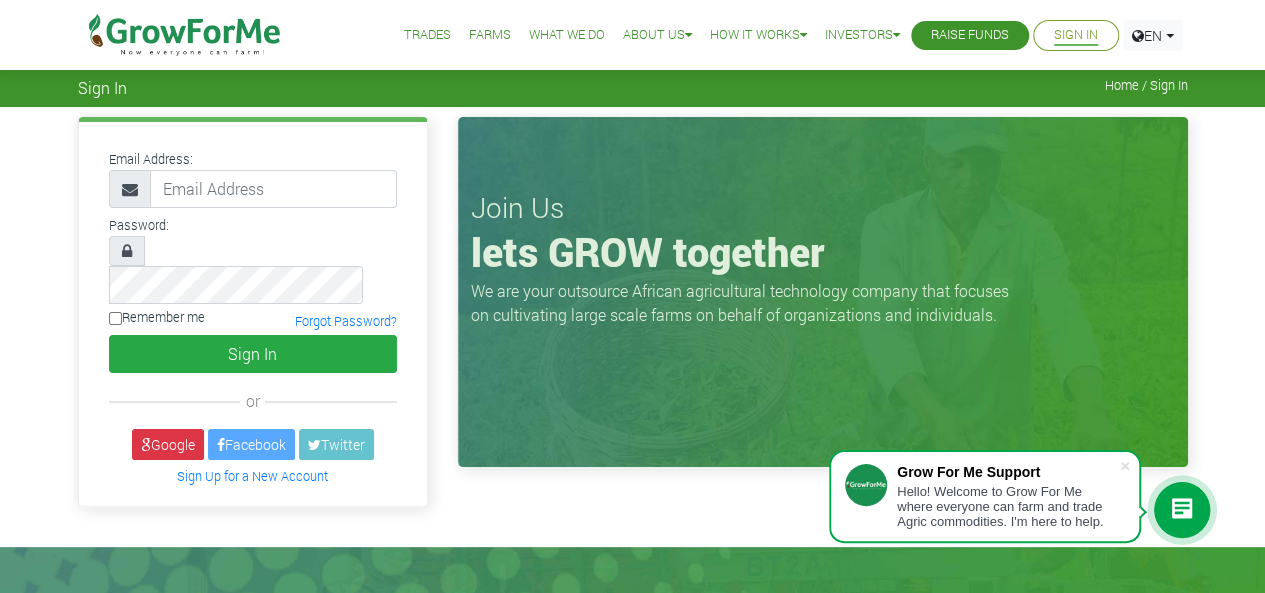 click at bounding box center (273, 189) 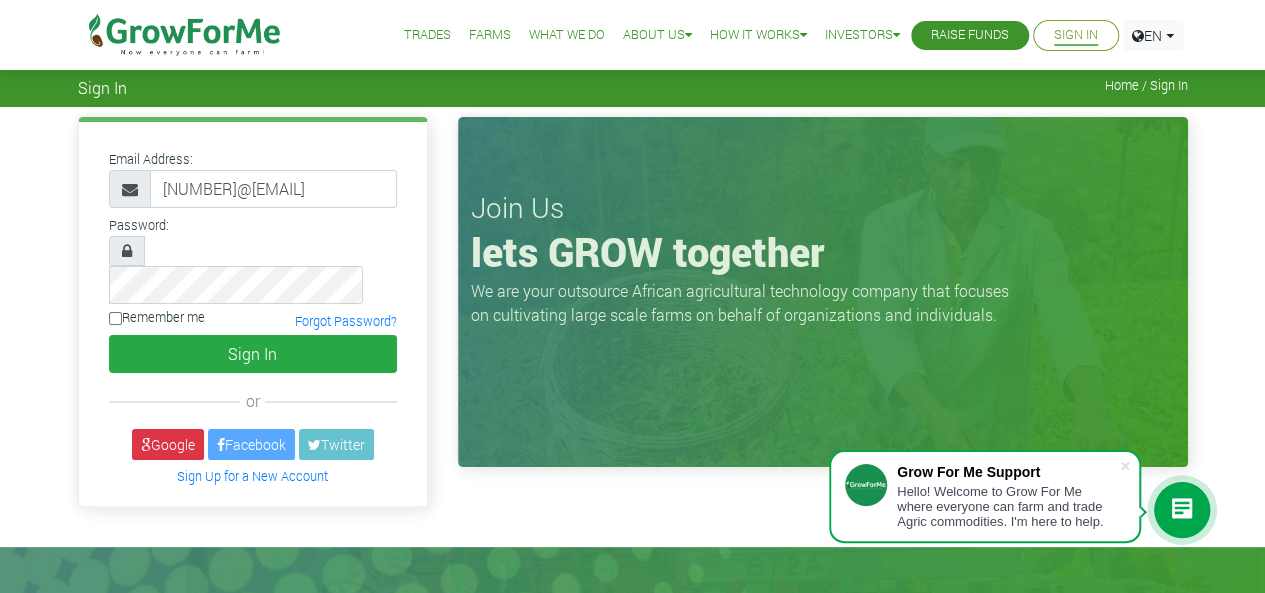 scroll, scrollTop: 0, scrollLeft: 10, axis: horizontal 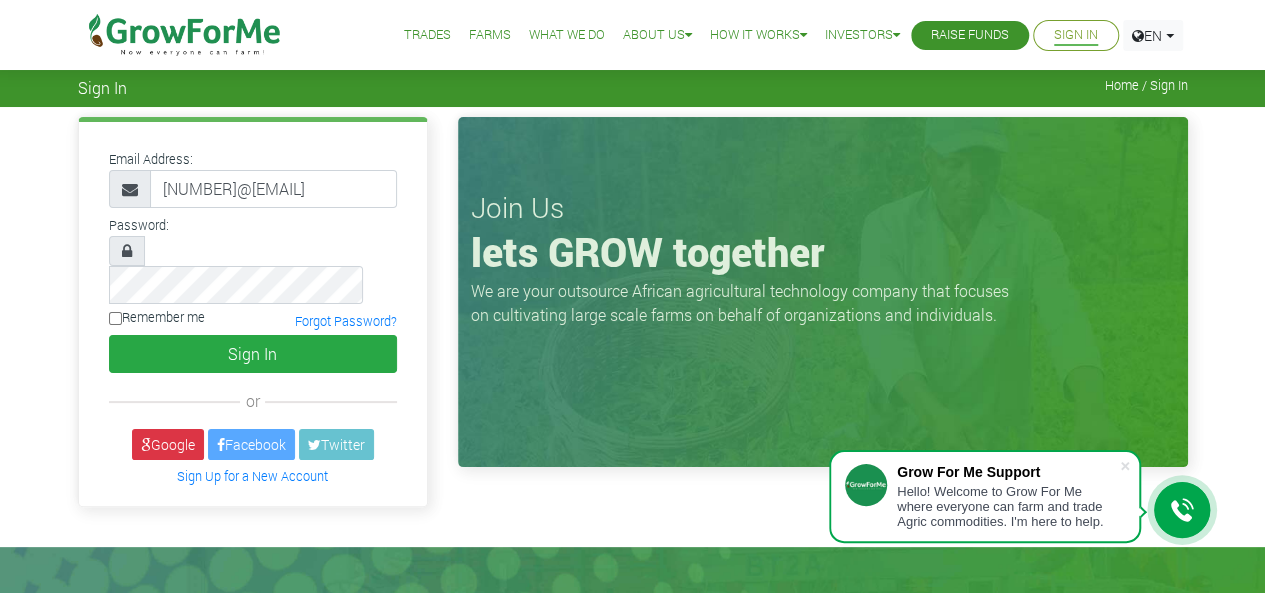 type on "233540446864@growforme.com" 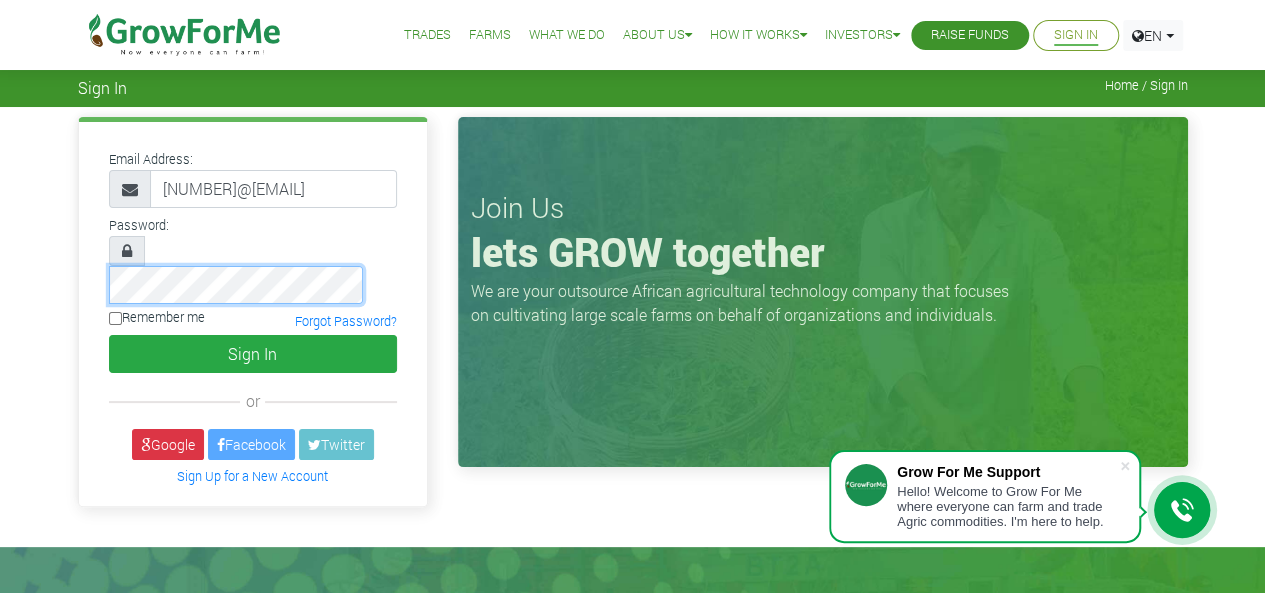 scroll, scrollTop: 0, scrollLeft: 0, axis: both 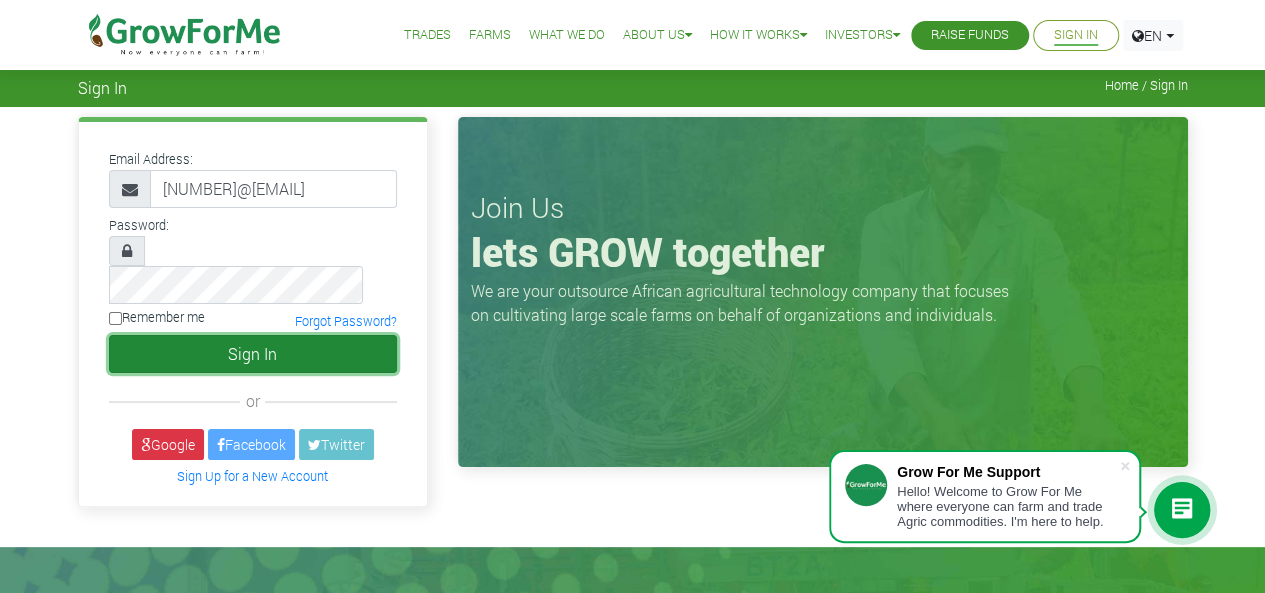 click on "Sign In" at bounding box center [253, 354] 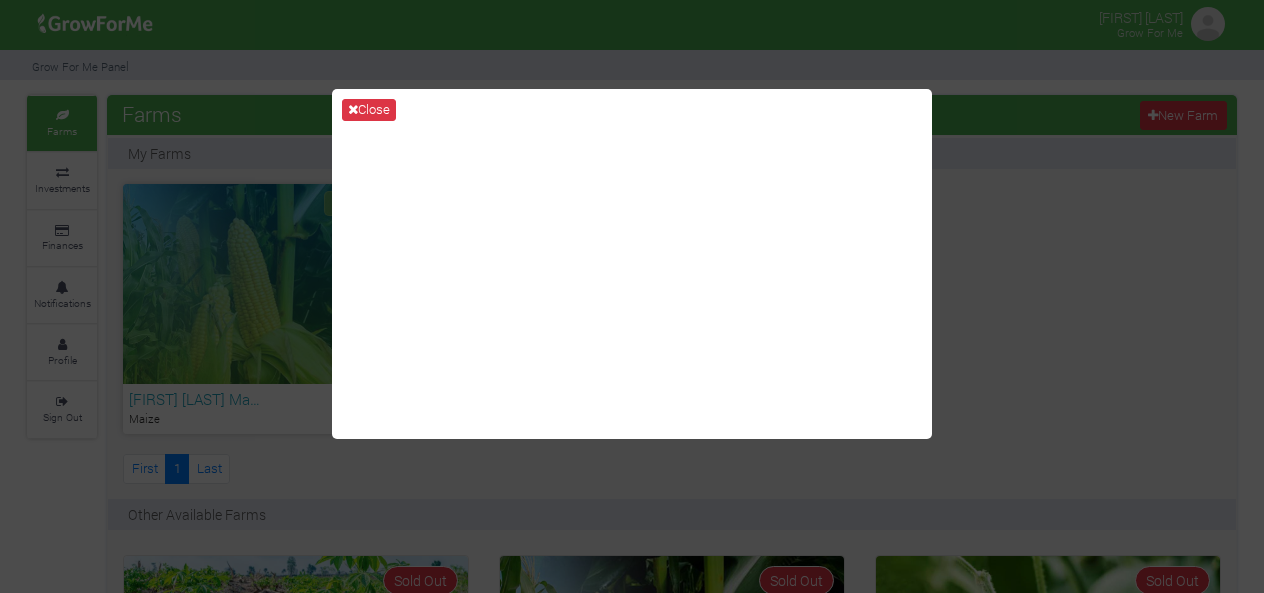 scroll, scrollTop: 0, scrollLeft: 0, axis: both 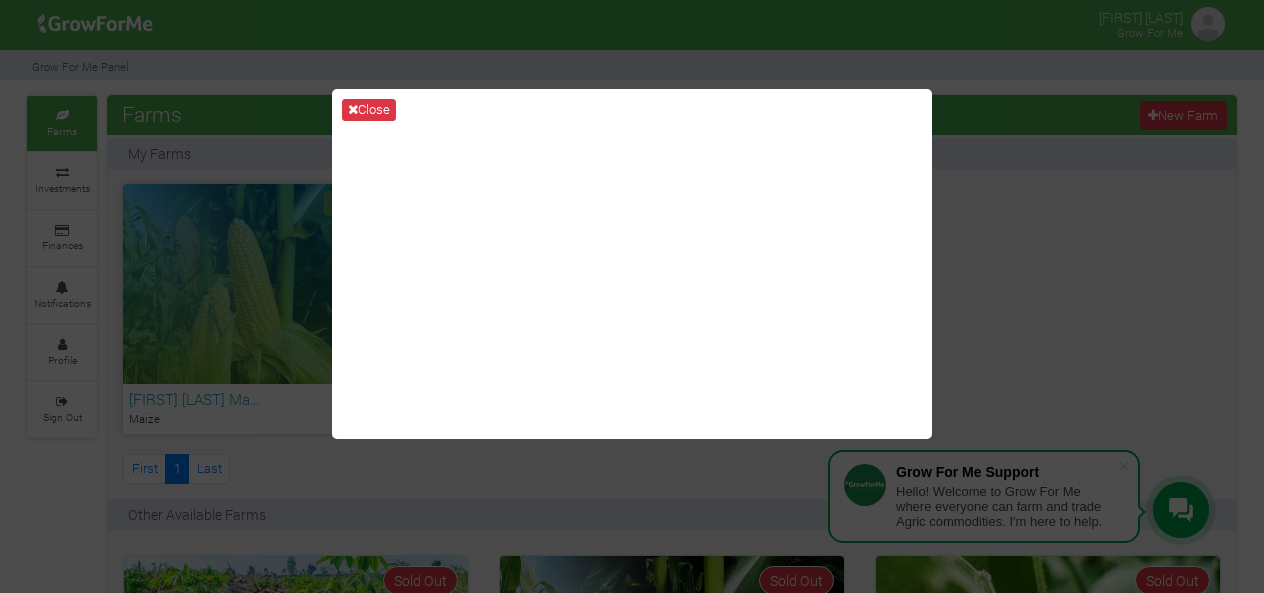 click on "Close" at bounding box center [632, 296] 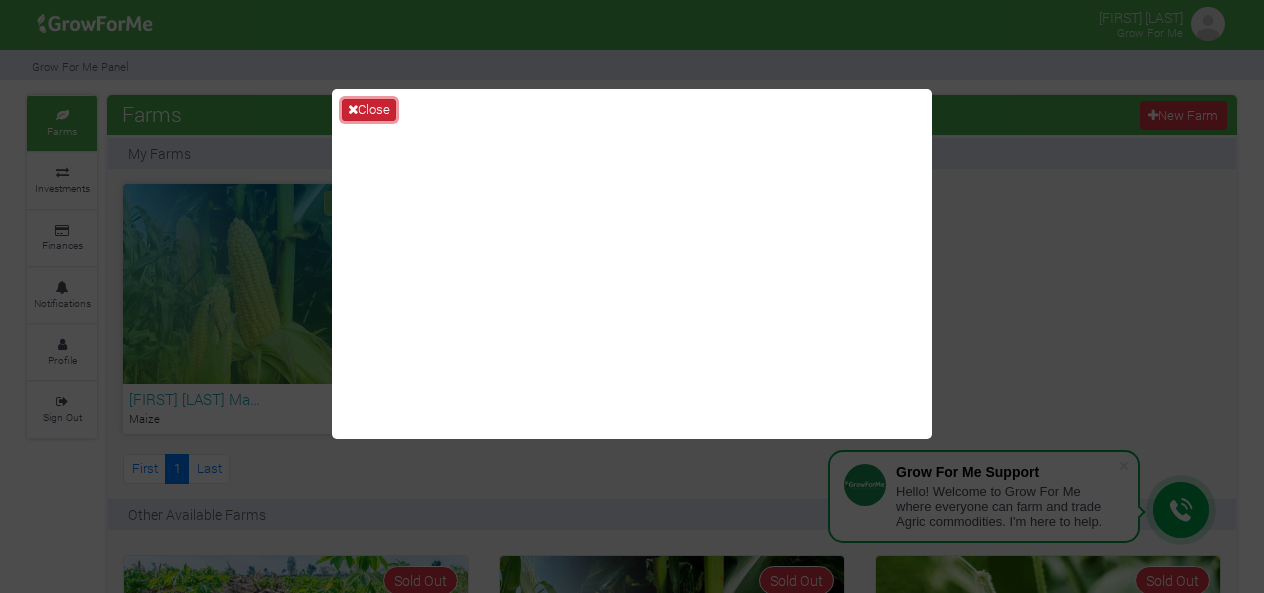 click at bounding box center (353, 109) 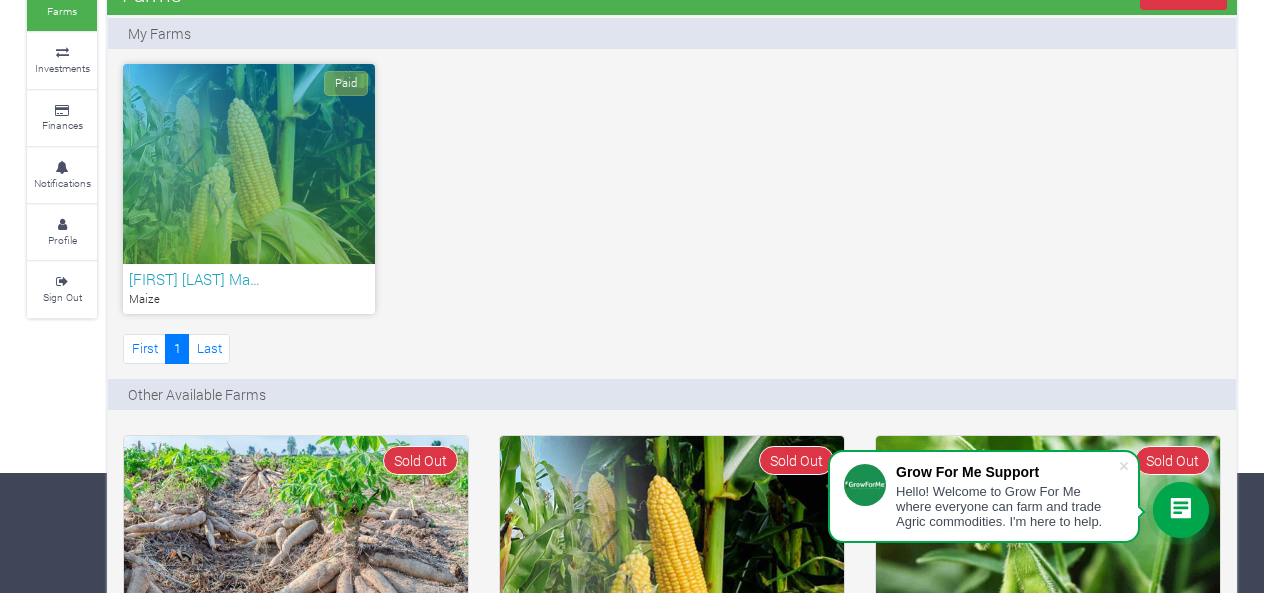 scroll, scrollTop: 0, scrollLeft: 0, axis: both 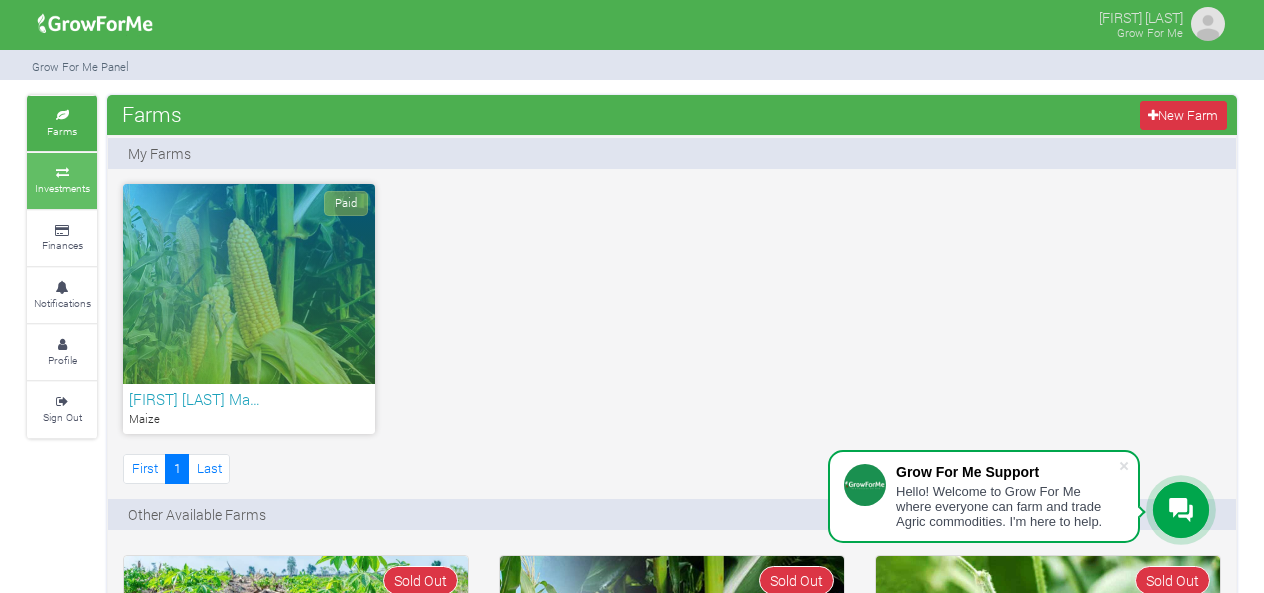 click on "Investments" at bounding box center [62, 188] 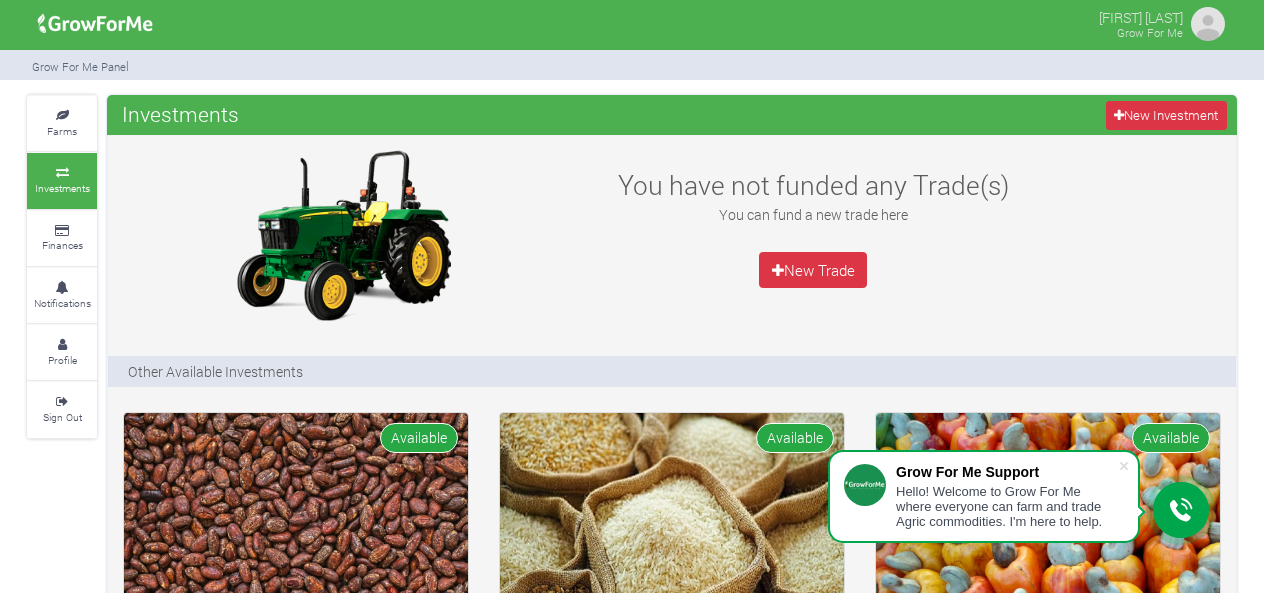 scroll, scrollTop: 0, scrollLeft: 0, axis: both 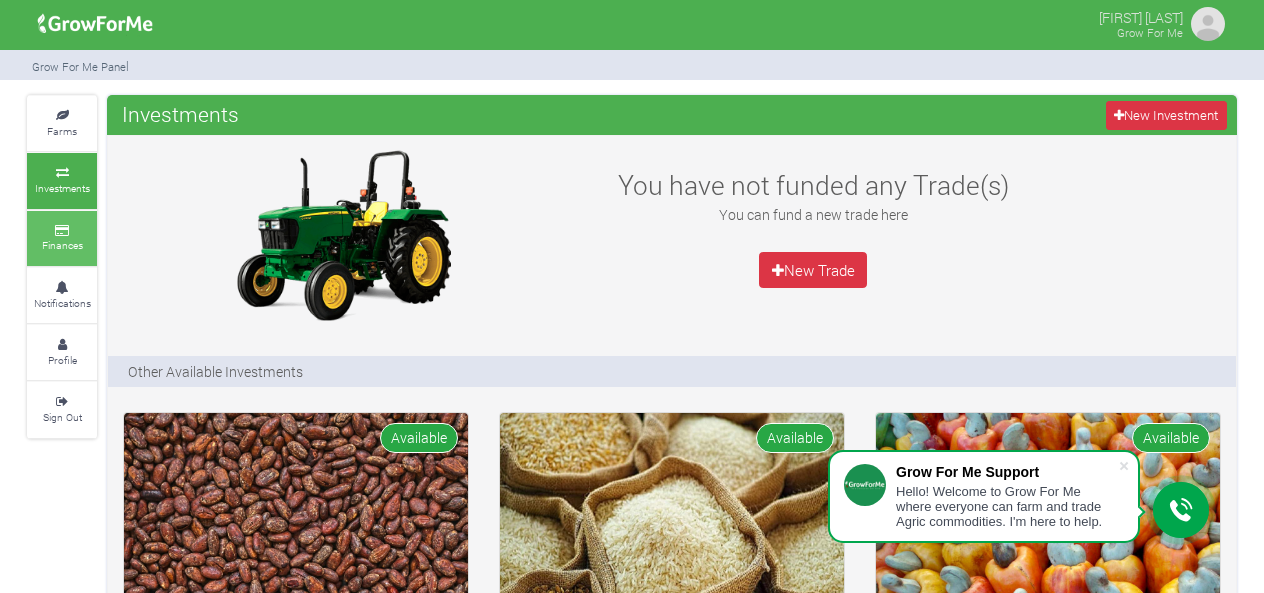 click at bounding box center (62, 231) 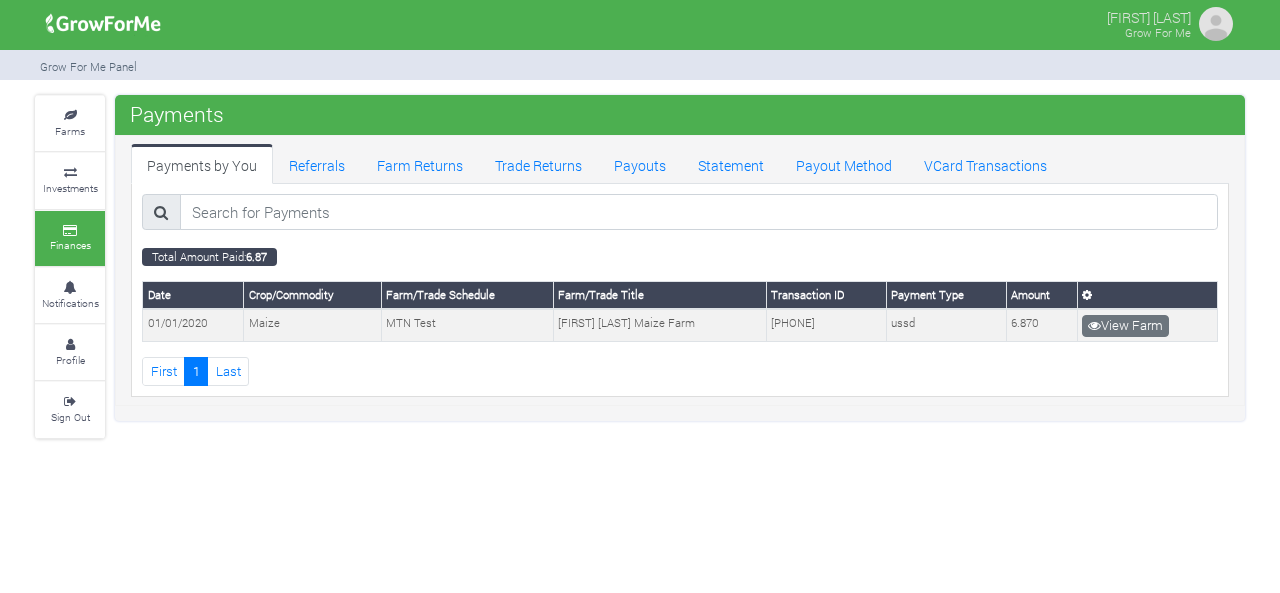 scroll, scrollTop: 0, scrollLeft: 0, axis: both 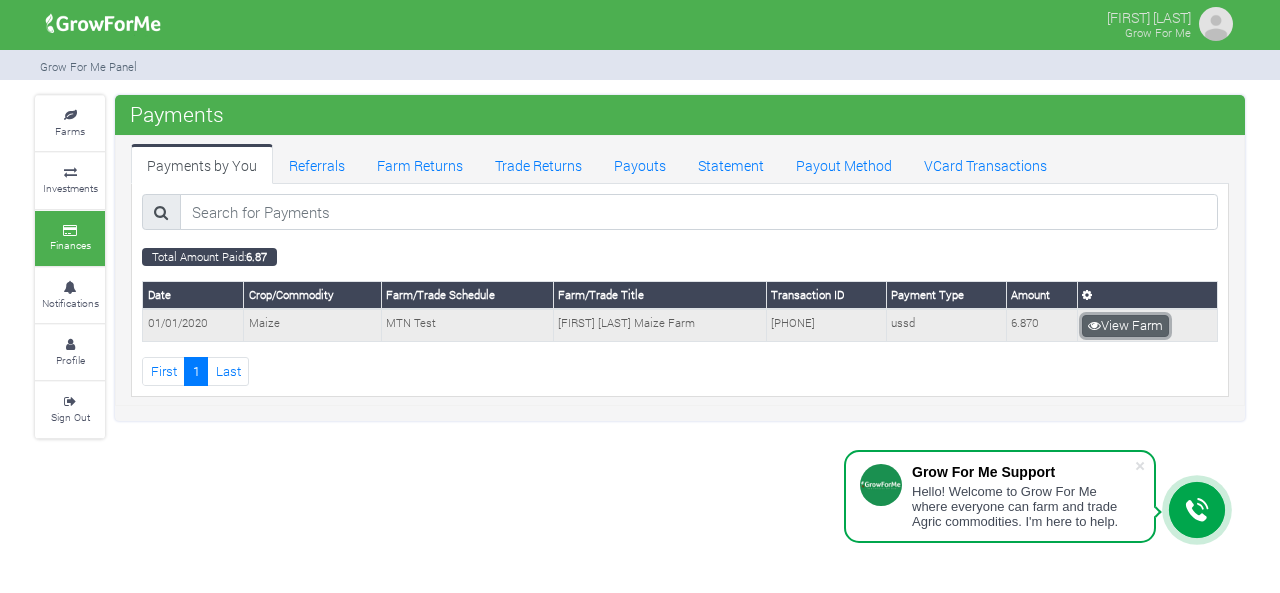 click at bounding box center [1094, 325] 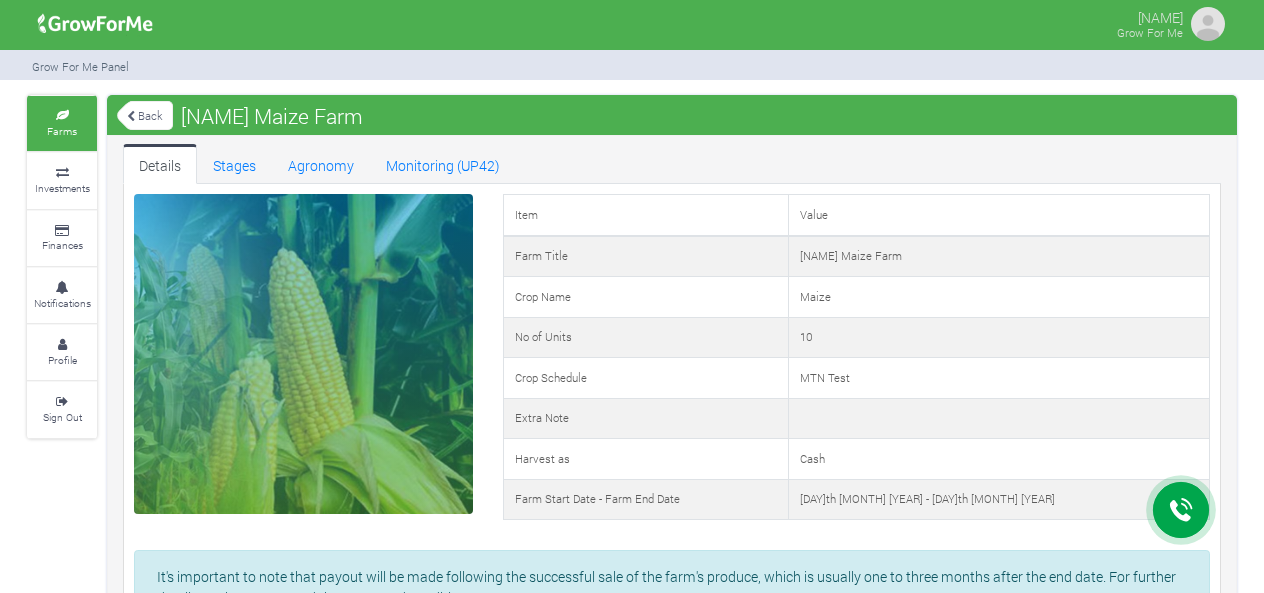 scroll, scrollTop: 0, scrollLeft: 0, axis: both 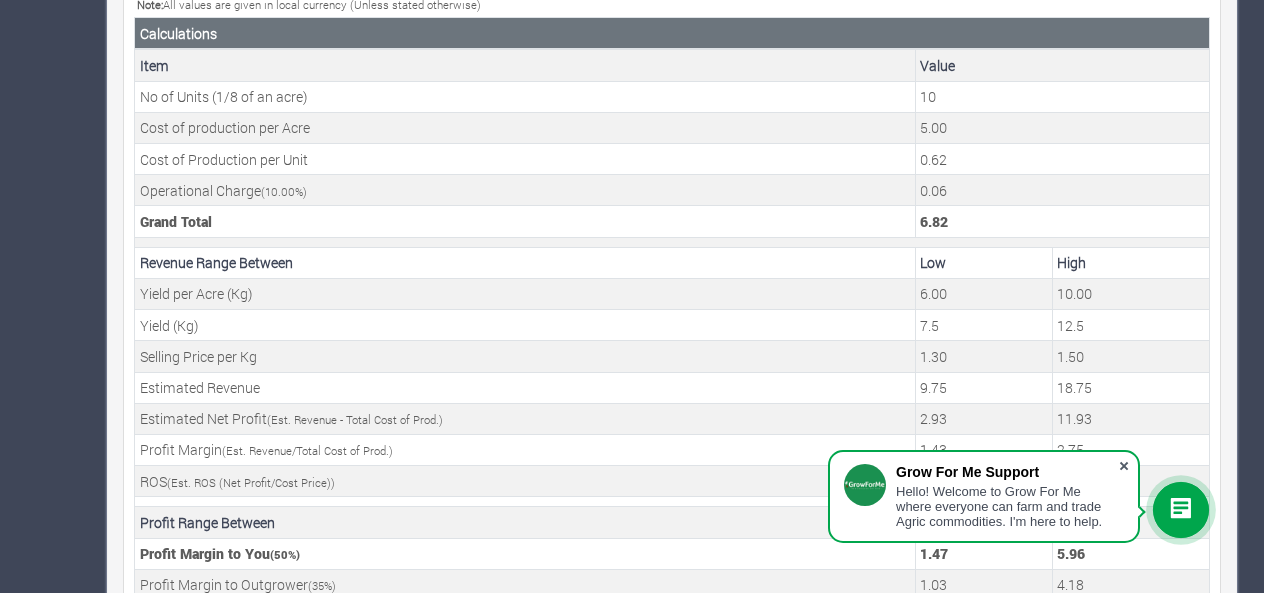 click at bounding box center (1124, 466) 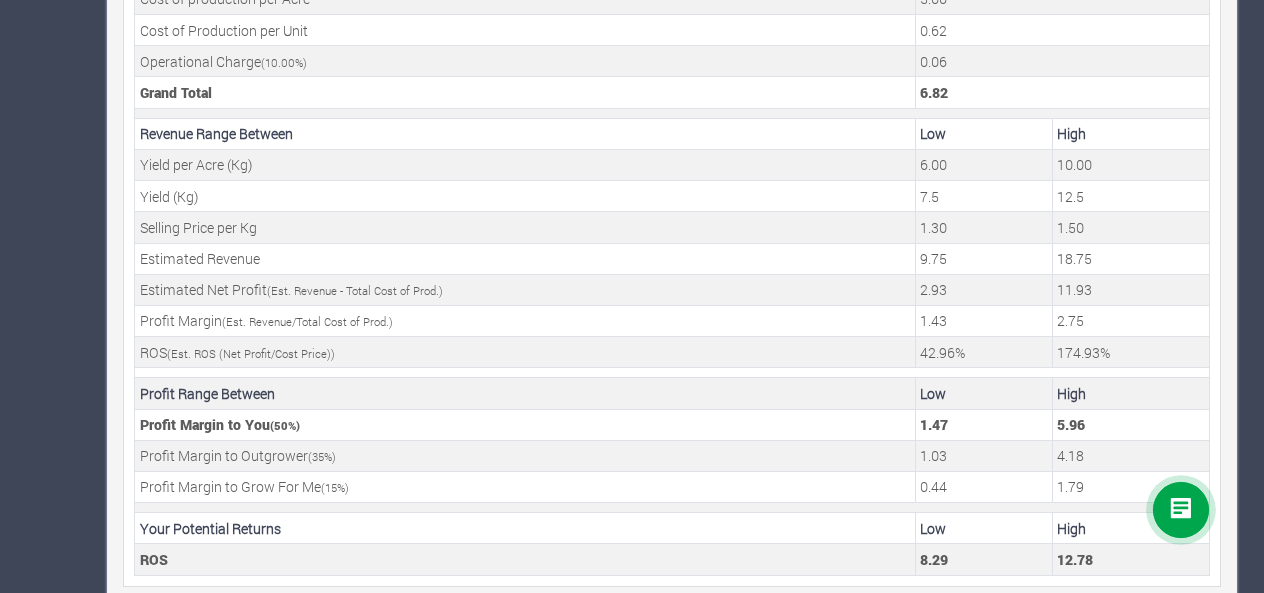 scroll, scrollTop: 846, scrollLeft: 0, axis: vertical 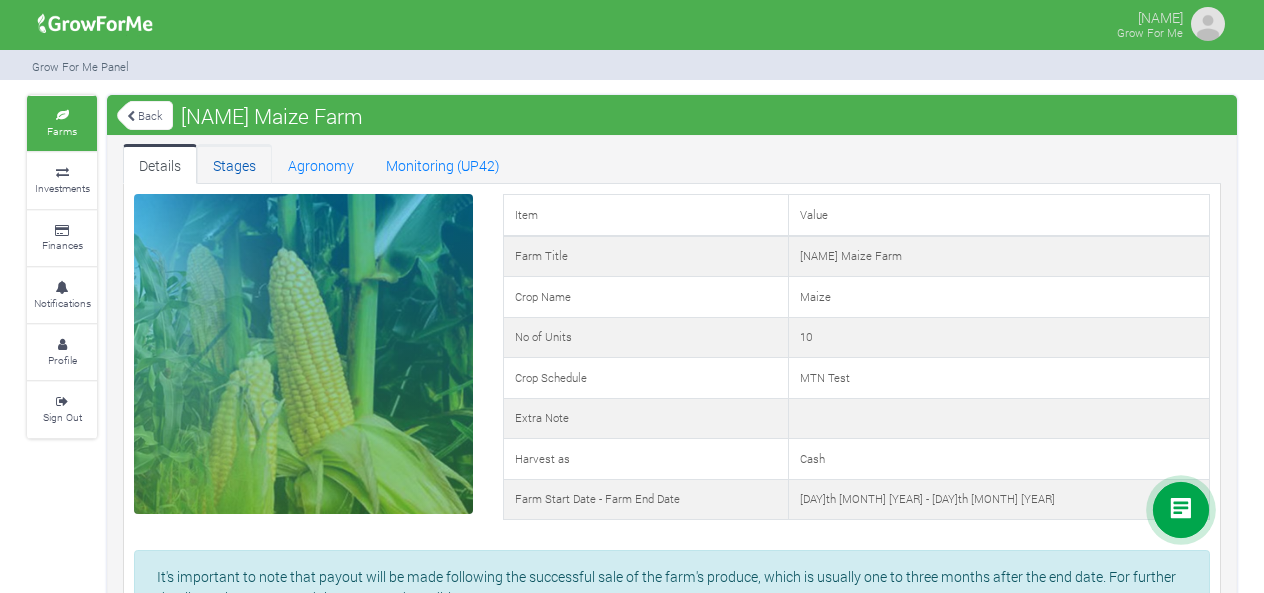 click on "Stages" at bounding box center (234, 164) 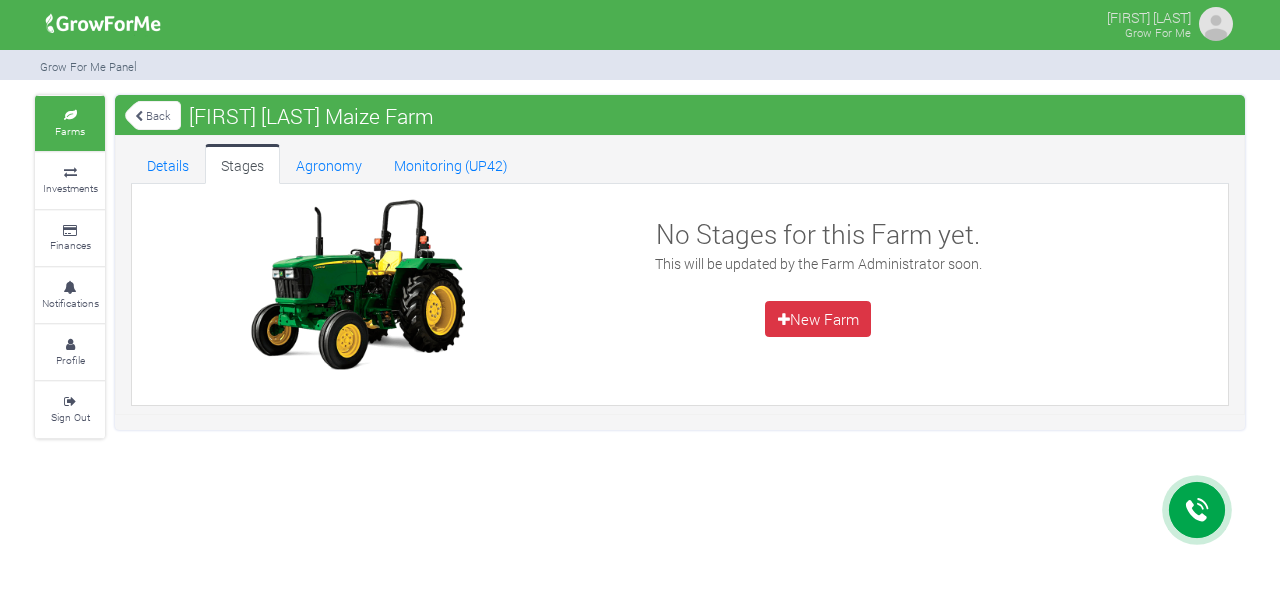 scroll, scrollTop: 0, scrollLeft: 0, axis: both 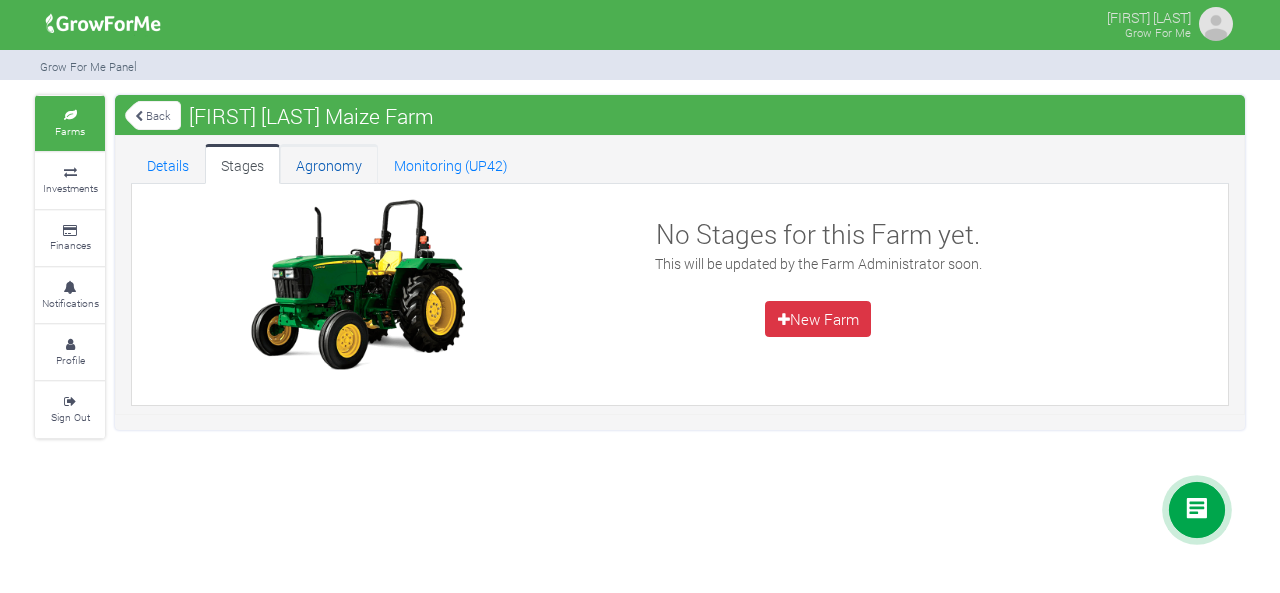 click on "Agronomy" at bounding box center (329, 164) 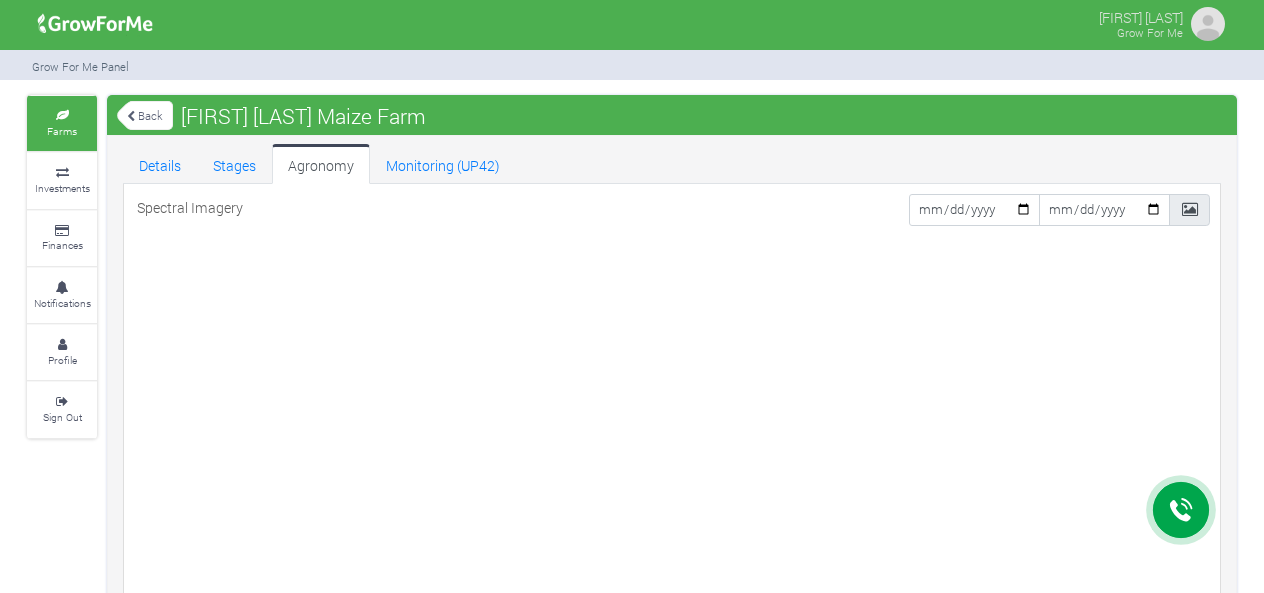 scroll, scrollTop: 0, scrollLeft: 0, axis: both 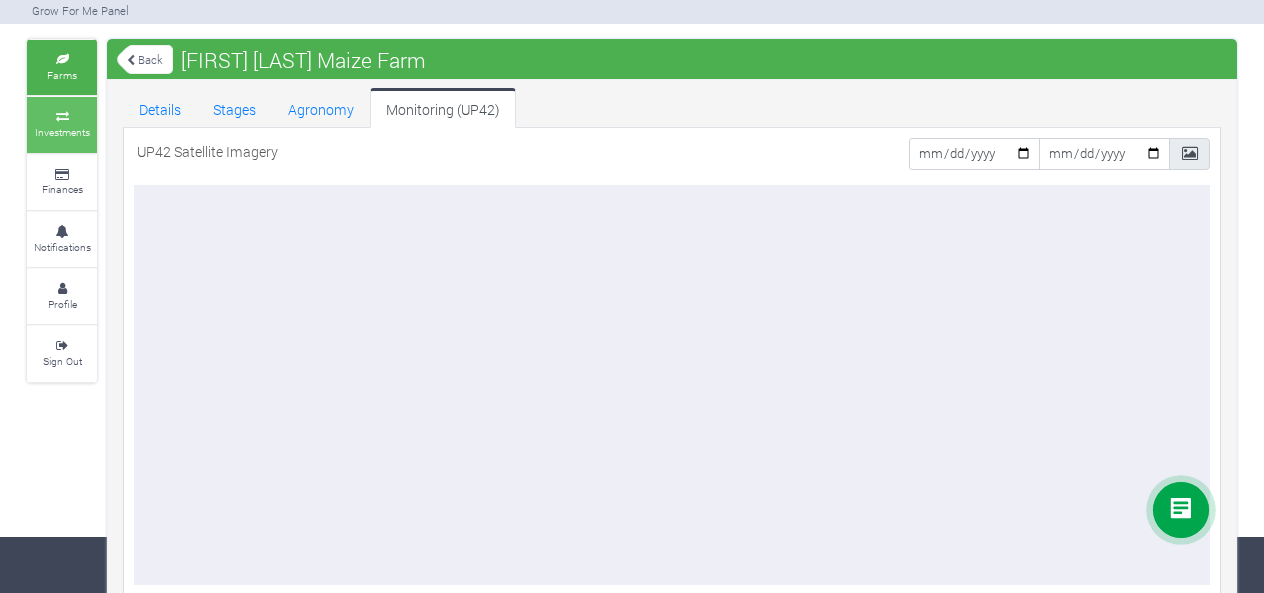 click at bounding box center (62, 117) 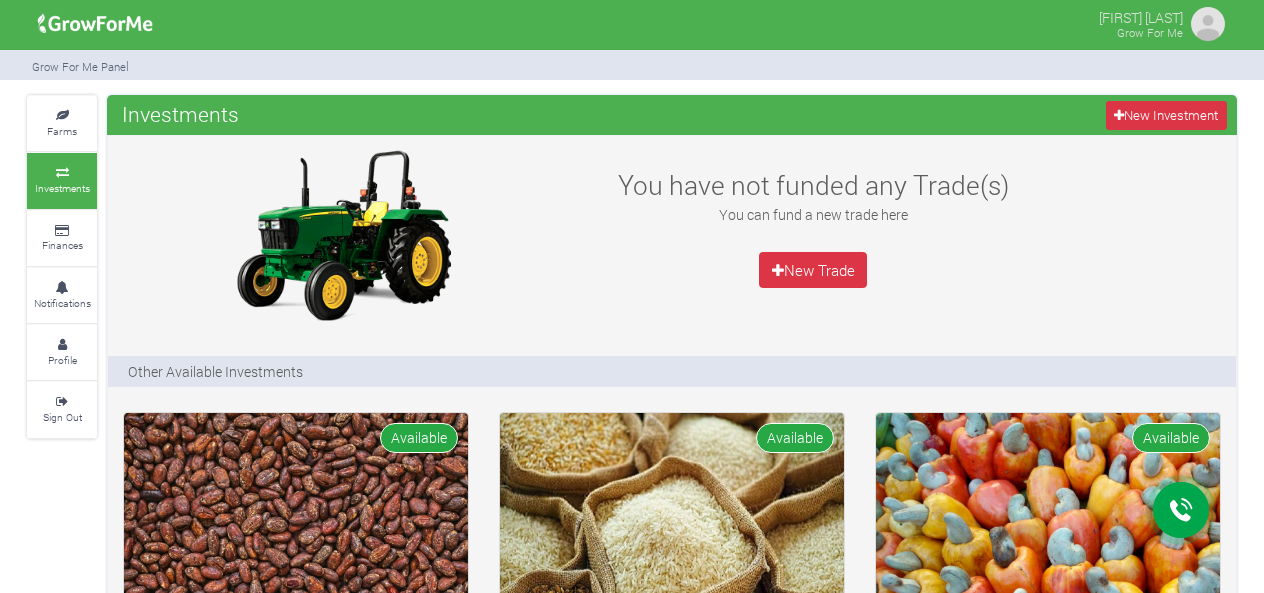 scroll, scrollTop: 0, scrollLeft: 0, axis: both 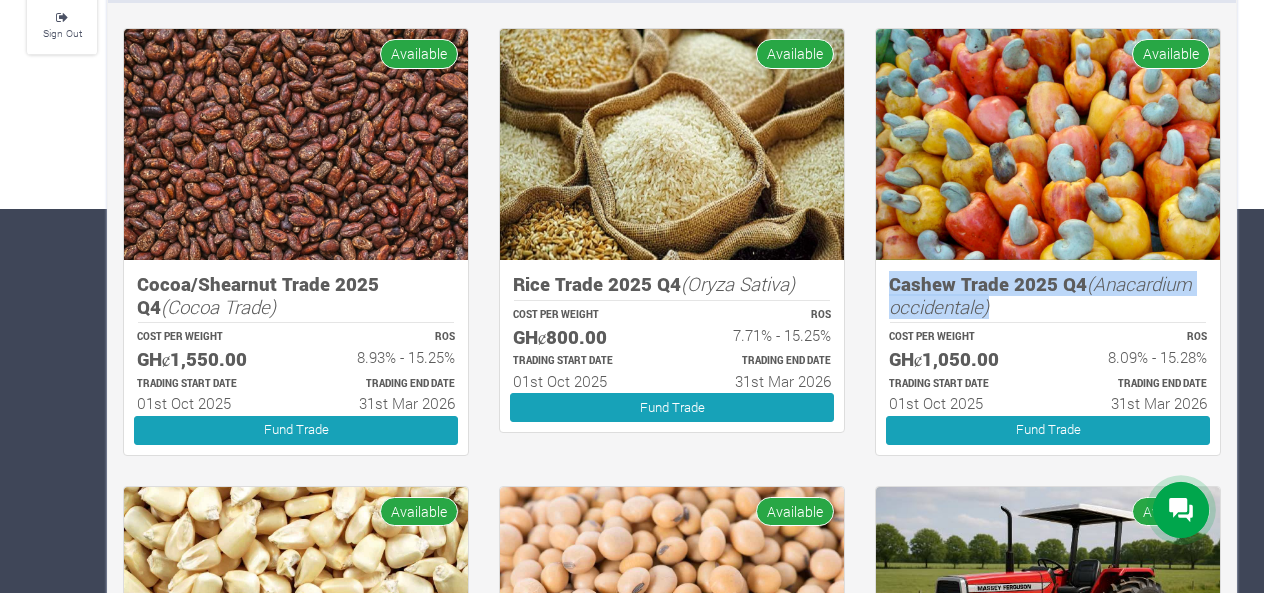 drag, startPoint x: 1250, startPoint y: 259, endPoint x: 1244, endPoint y: 298, distance: 39.45884 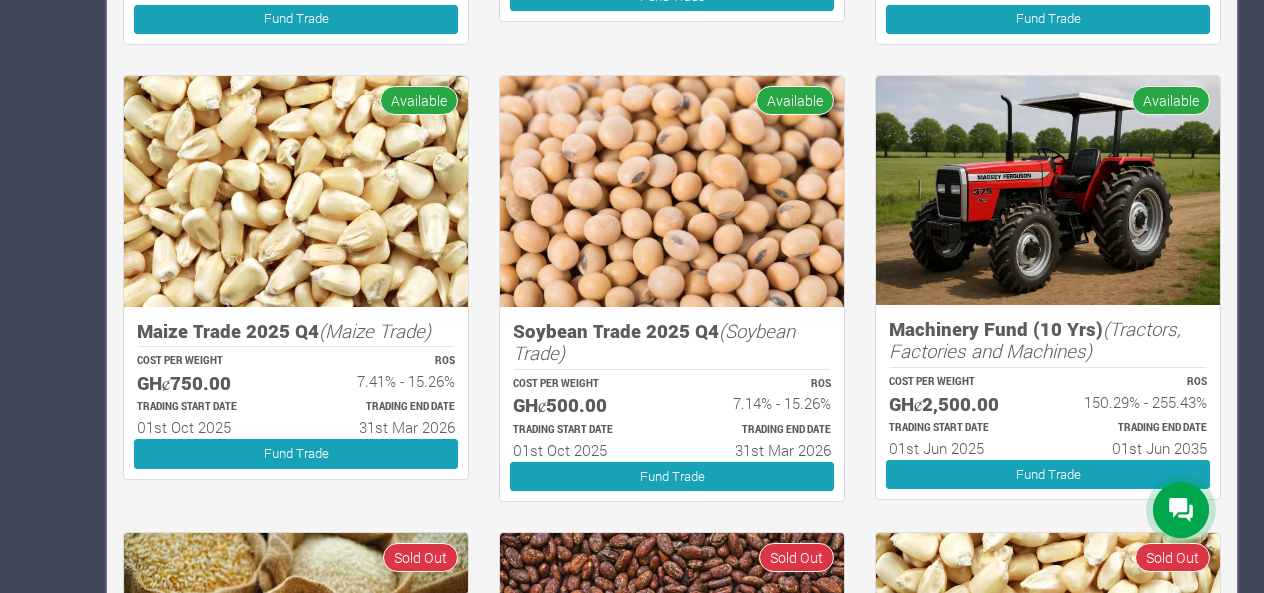 scroll, scrollTop: 791, scrollLeft: 0, axis: vertical 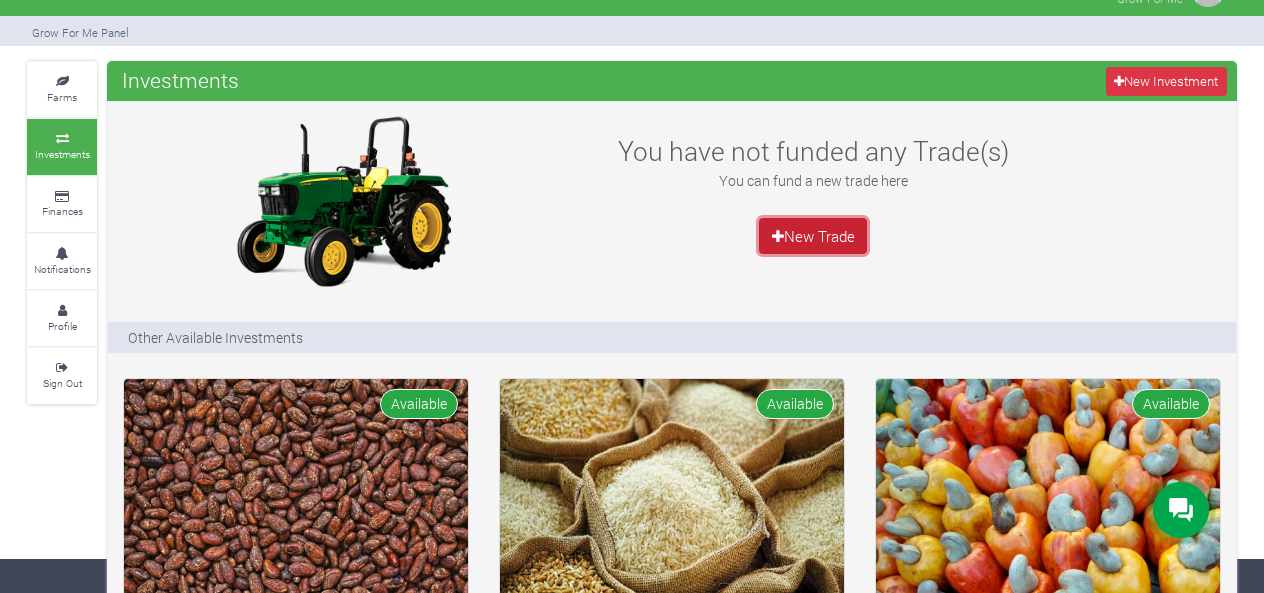 click at bounding box center (778, 236) 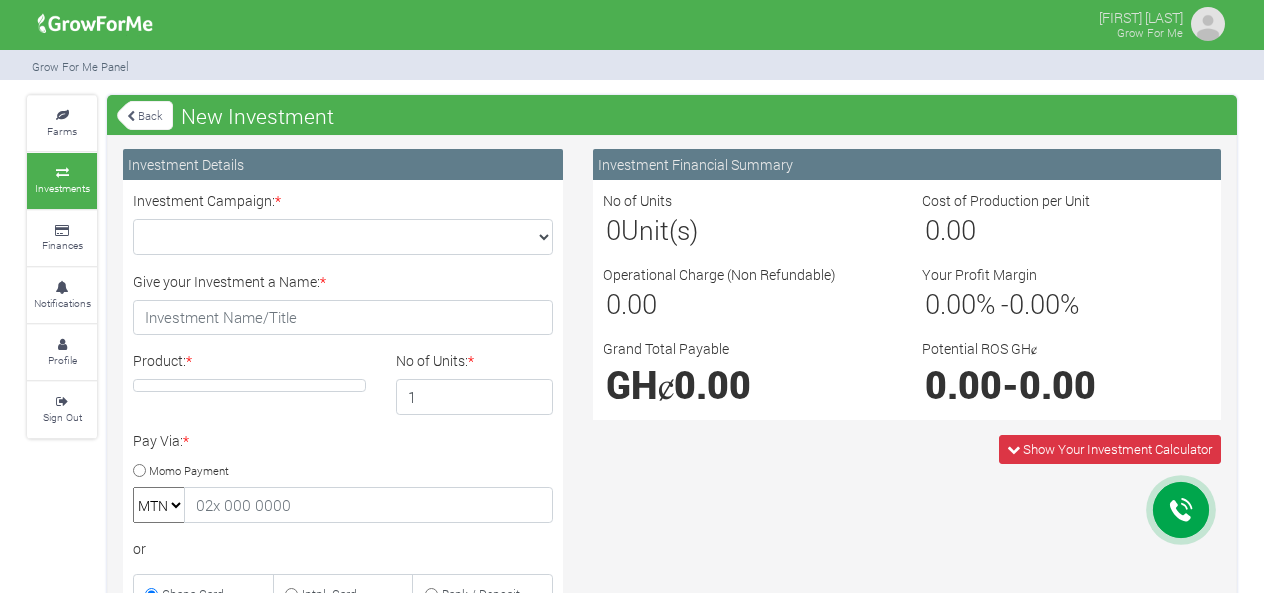 scroll, scrollTop: 0, scrollLeft: 0, axis: both 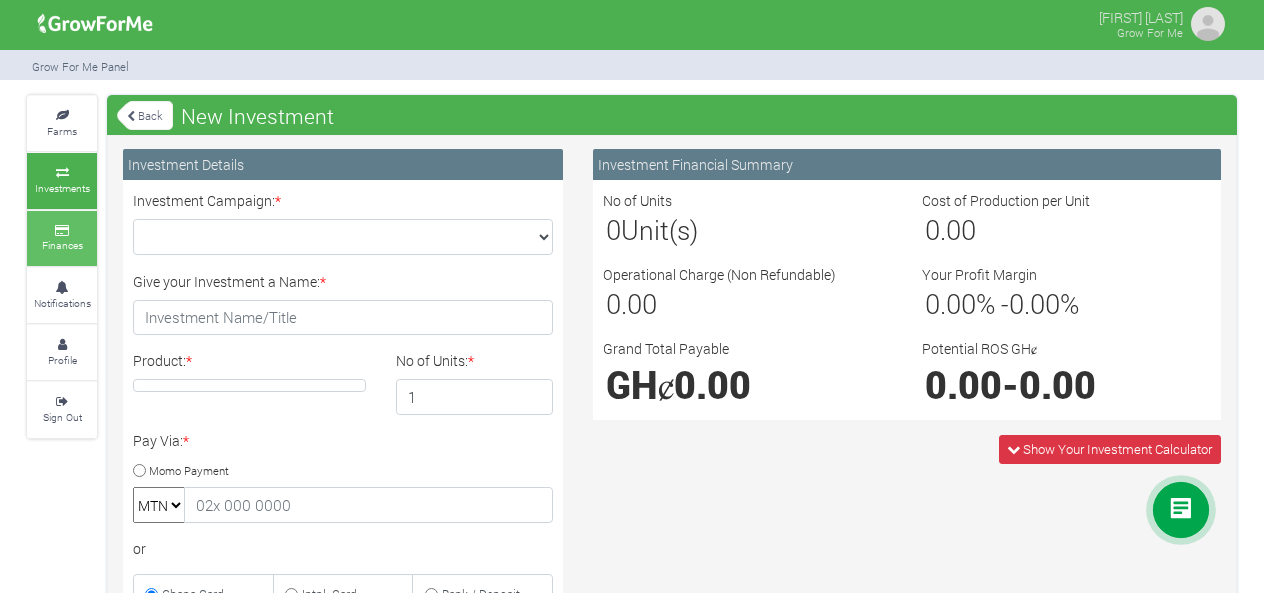 click on "Finances" at bounding box center [62, 238] 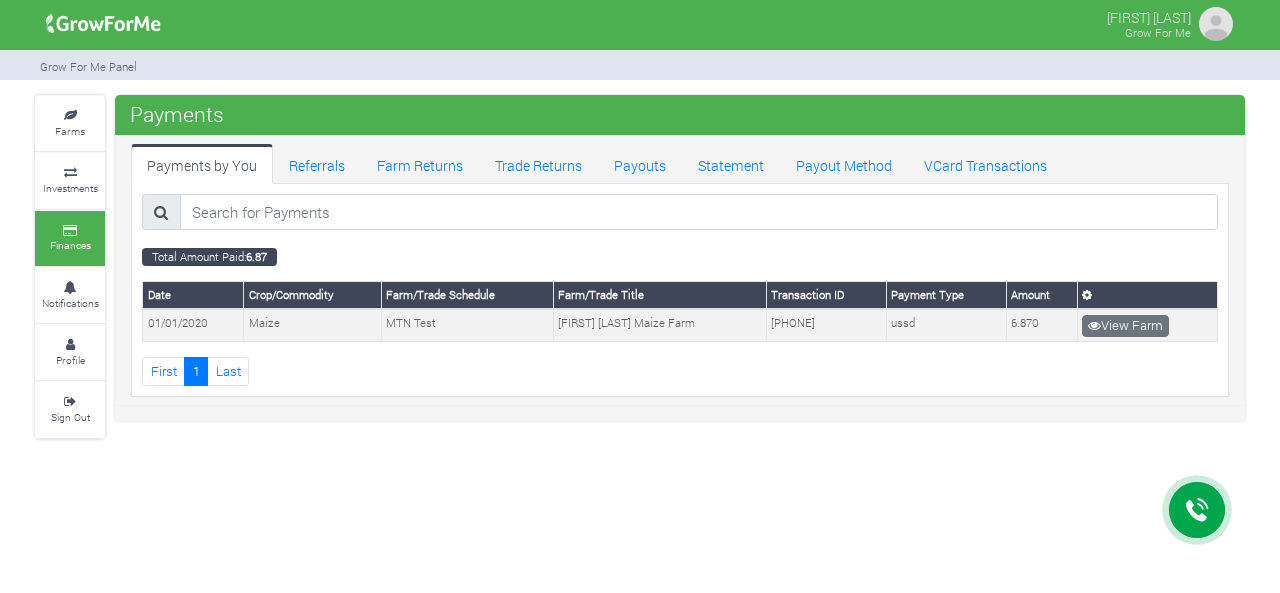 scroll, scrollTop: 0, scrollLeft: 0, axis: both 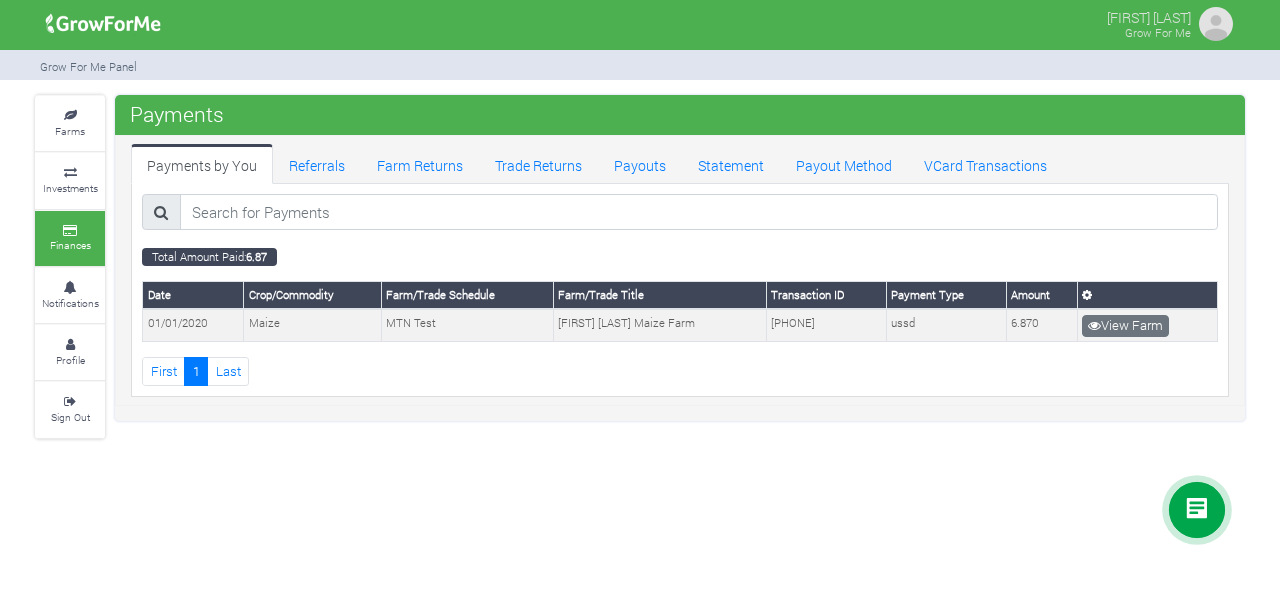 click at bounding box center (1216, 24) 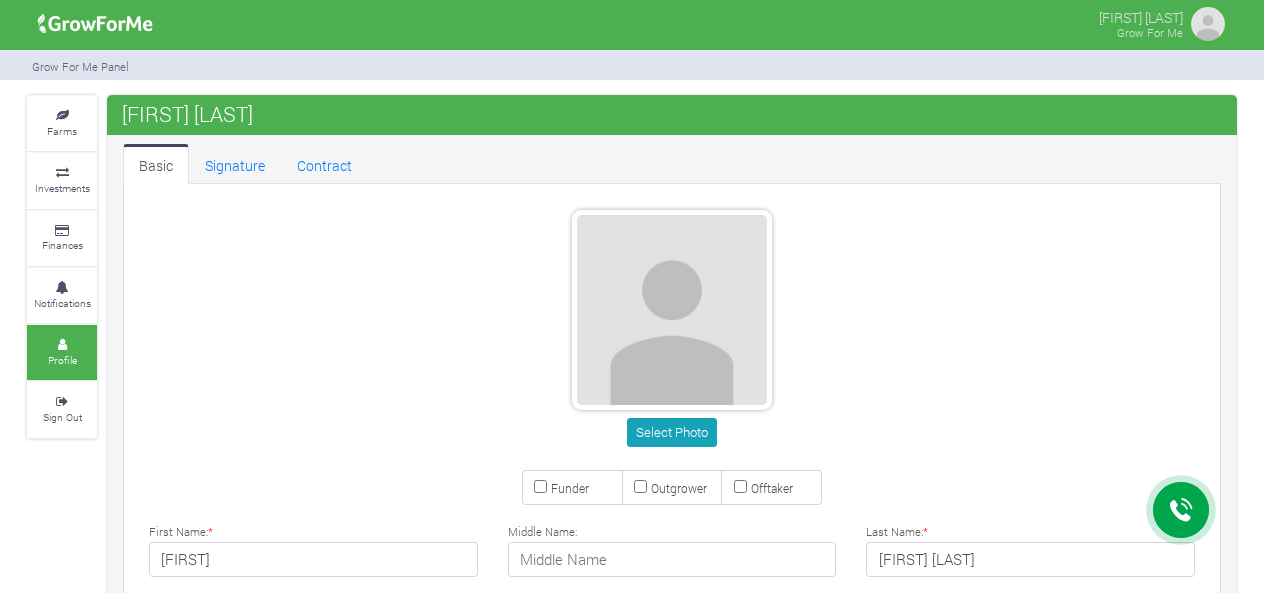 scroll, scrollTop: 0, scrollLeft: 0, axis: both 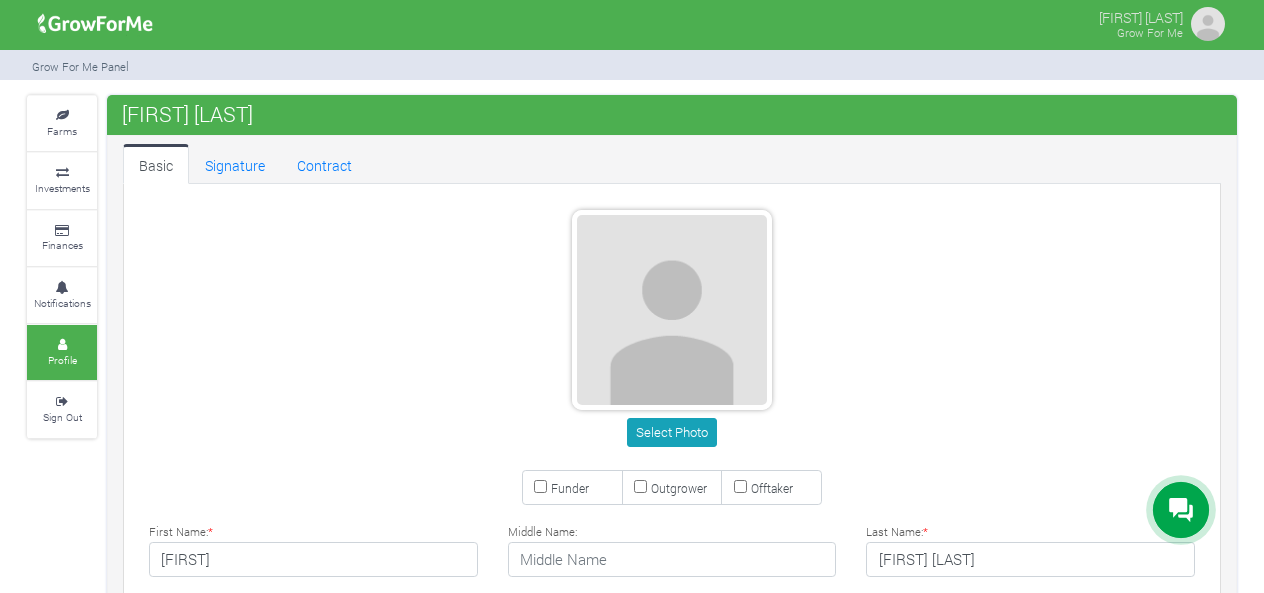 type on "[PHONE]" 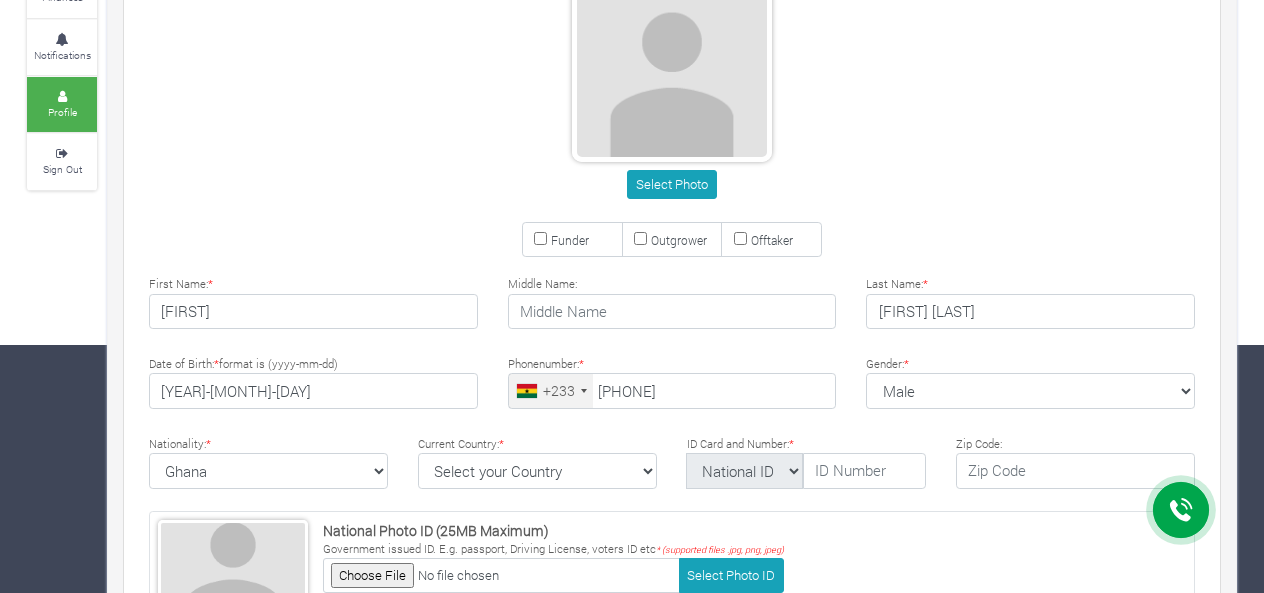 scroll, scrollTop: 244, scrollLeft: 0, axis: vertical 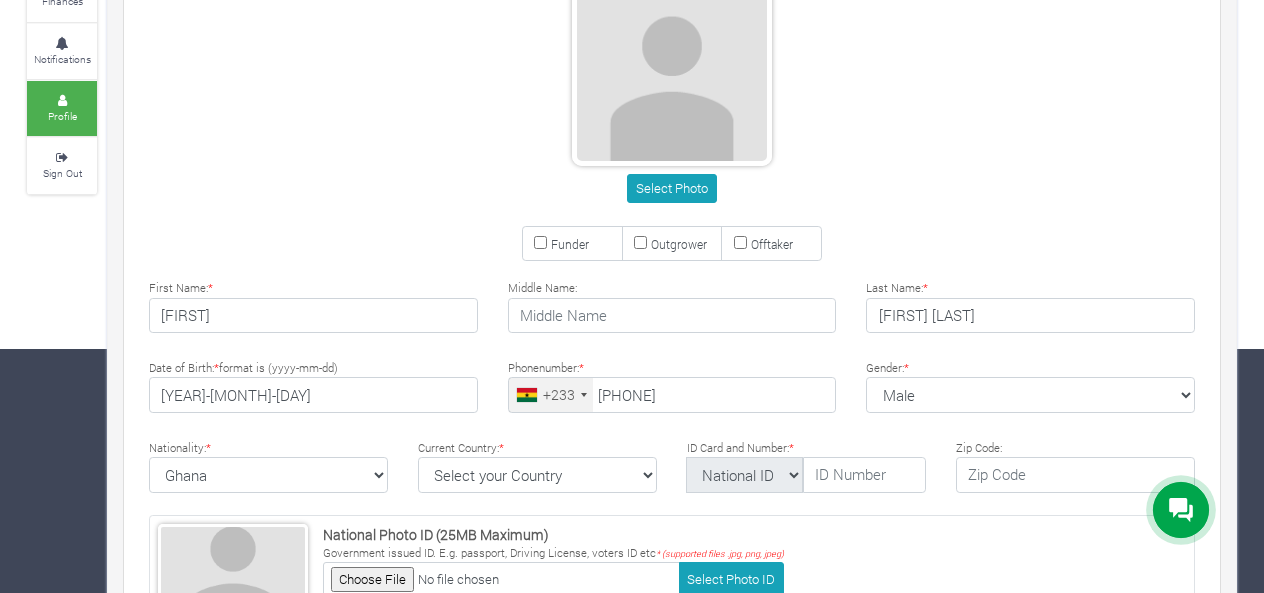 click on "Funder" at bounding box center [540, 242] 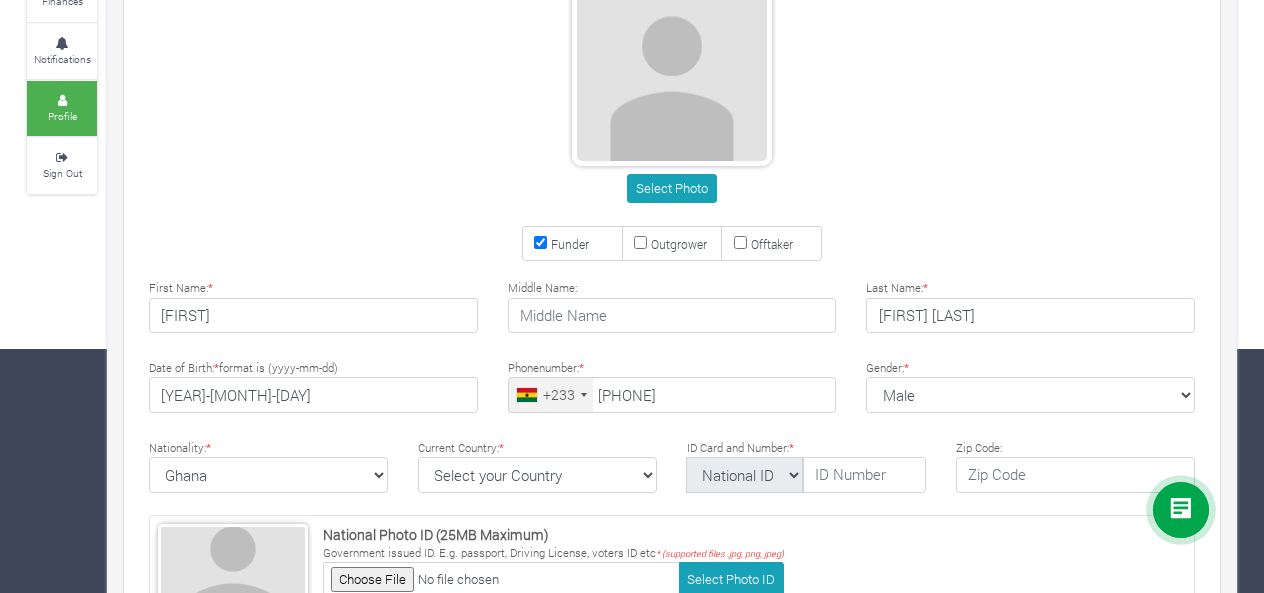 click on "Outgrower" at bounding box center (640, 242) 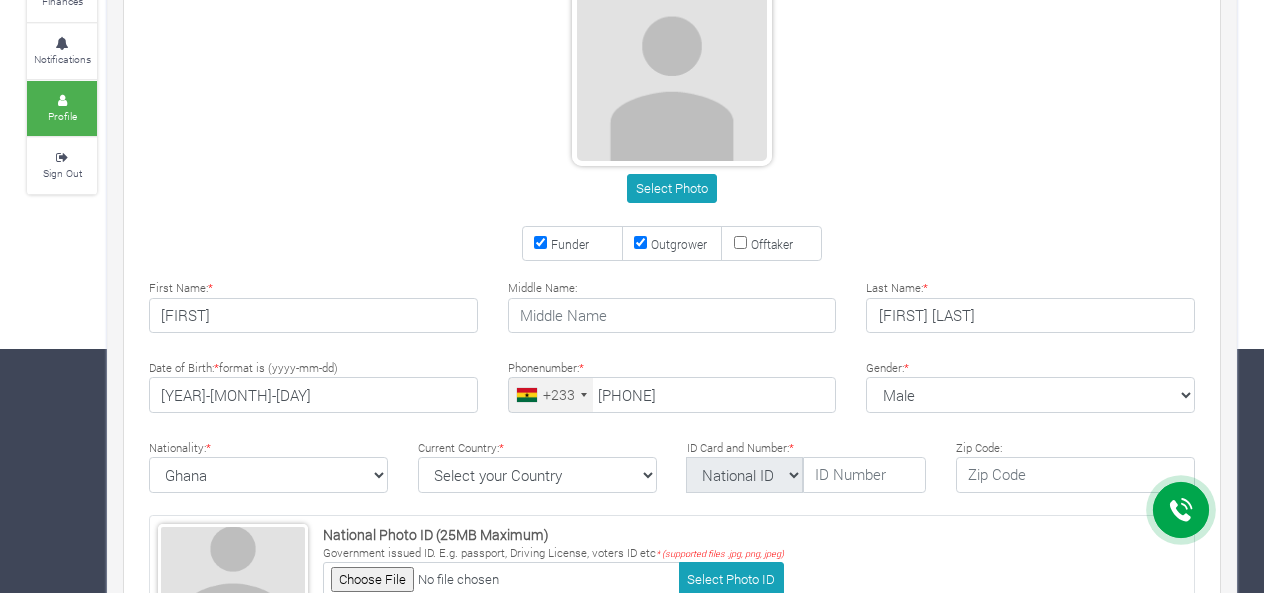 click on "Offtaker" at bounding box center (740, 242) 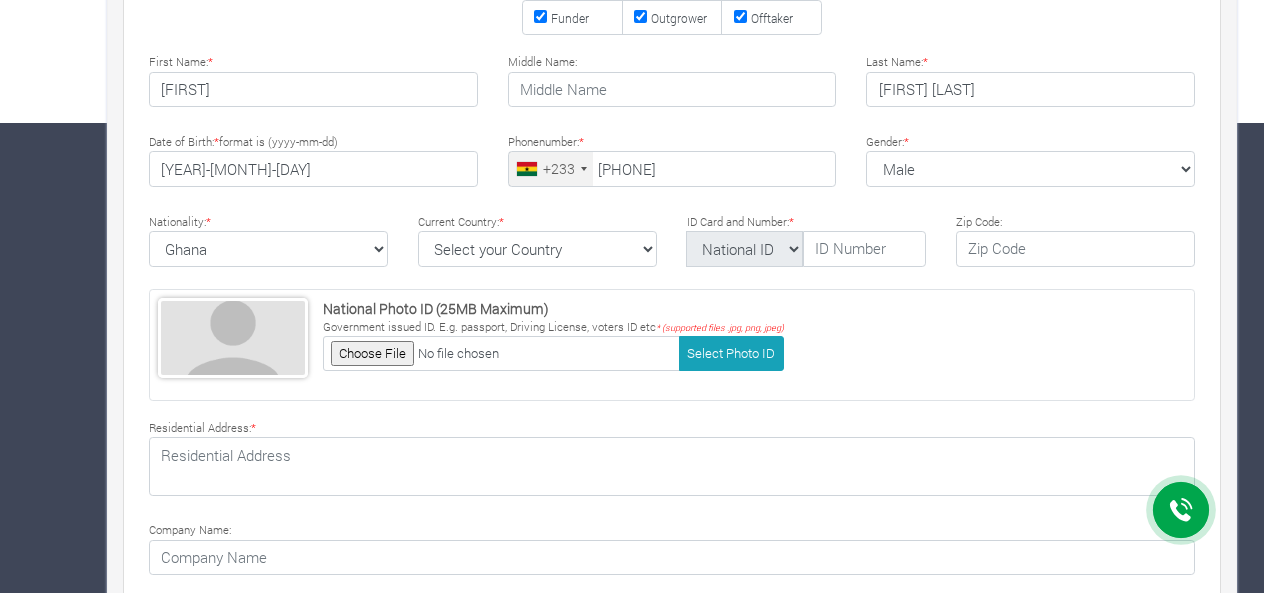 scroll, scrollTop: 474, scrollLeft: 0, axis: vertical 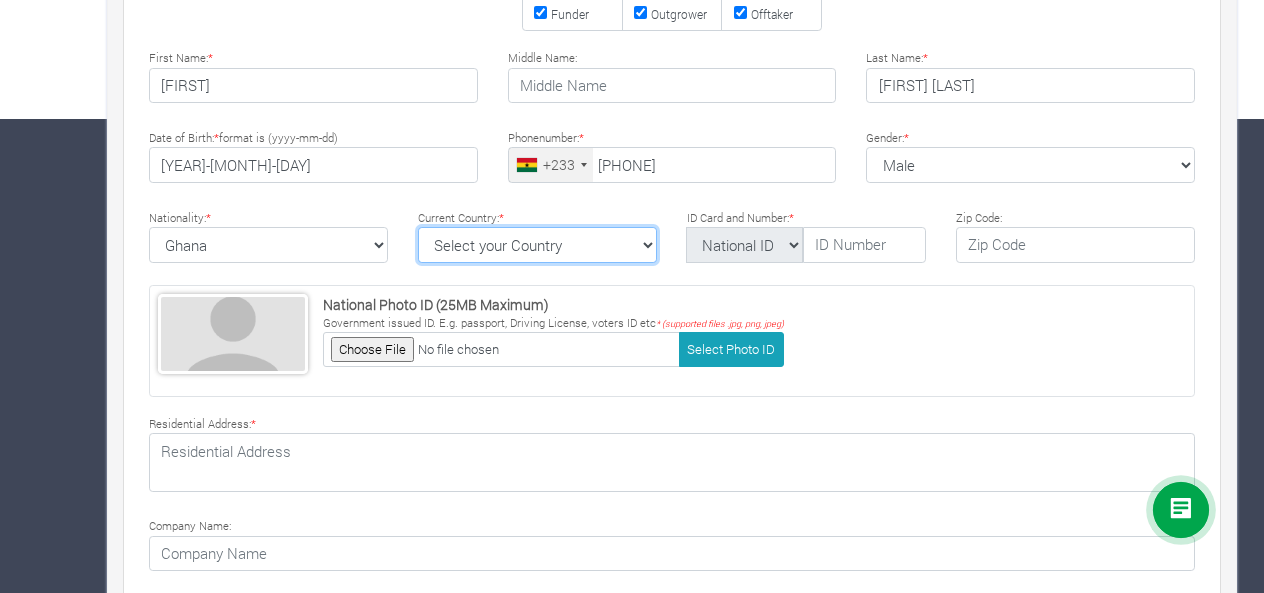 click on "Select your Country
Afghanistan
Albania
Algeria
American Samoa
Andorra
Angola
Anguilla
Antigua & Barbuda
Argentina
Armenia
Aruba
Australia
Austria
Azerbaijan
Bahamas
Bahrain
Barbados" at bounding box center (537, 245) 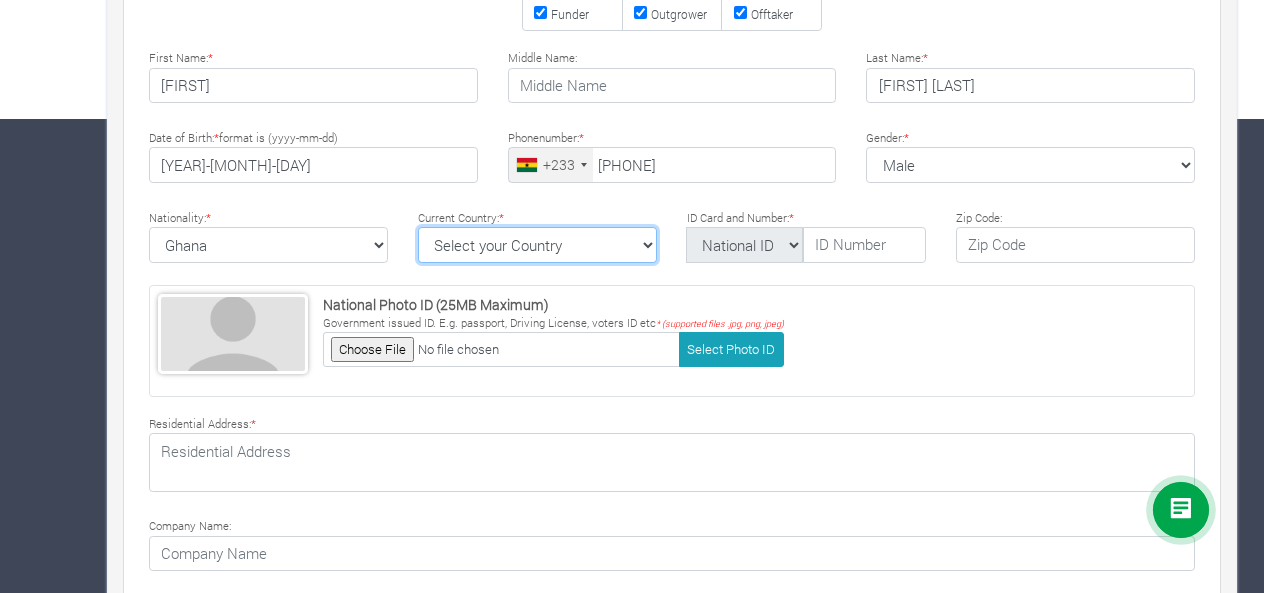 select on "Ghana" 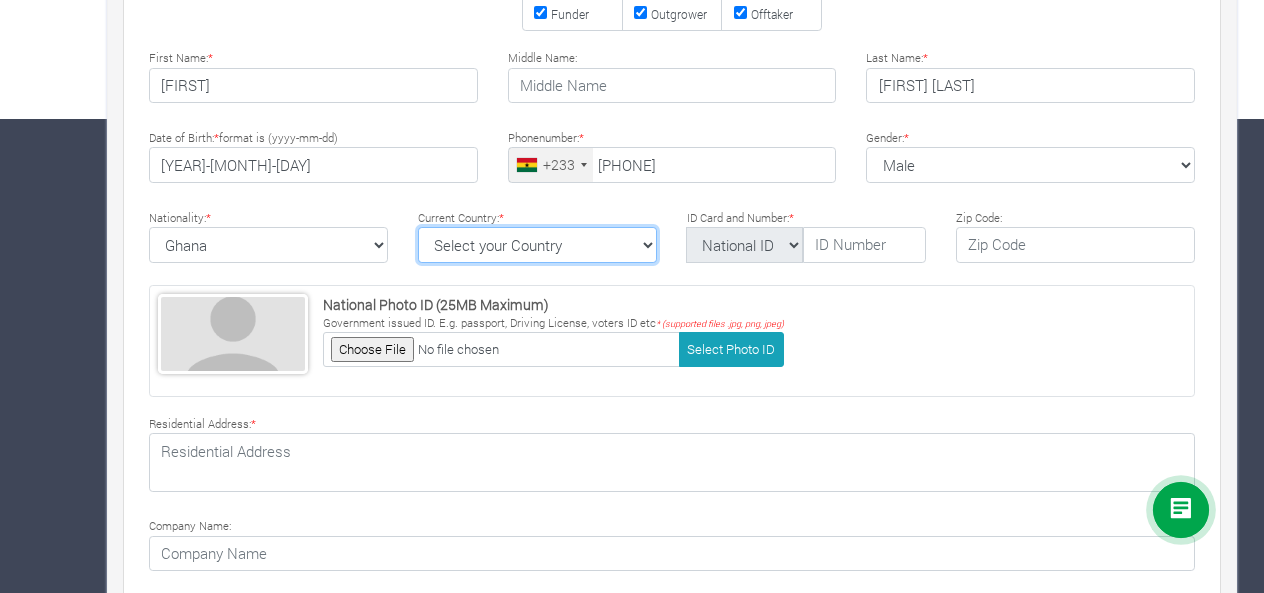 click on "Select your Country
Afghanistan
Albania
Algeria
American Samoa
Andorra
Angola
Anguilla
Antigua & Barbuda
Argentina
Armenia
Aruba
Australia
Austria
Azerbaijan
Bahamas
Bahrain
Barbados" at bounding box center [537, 245] 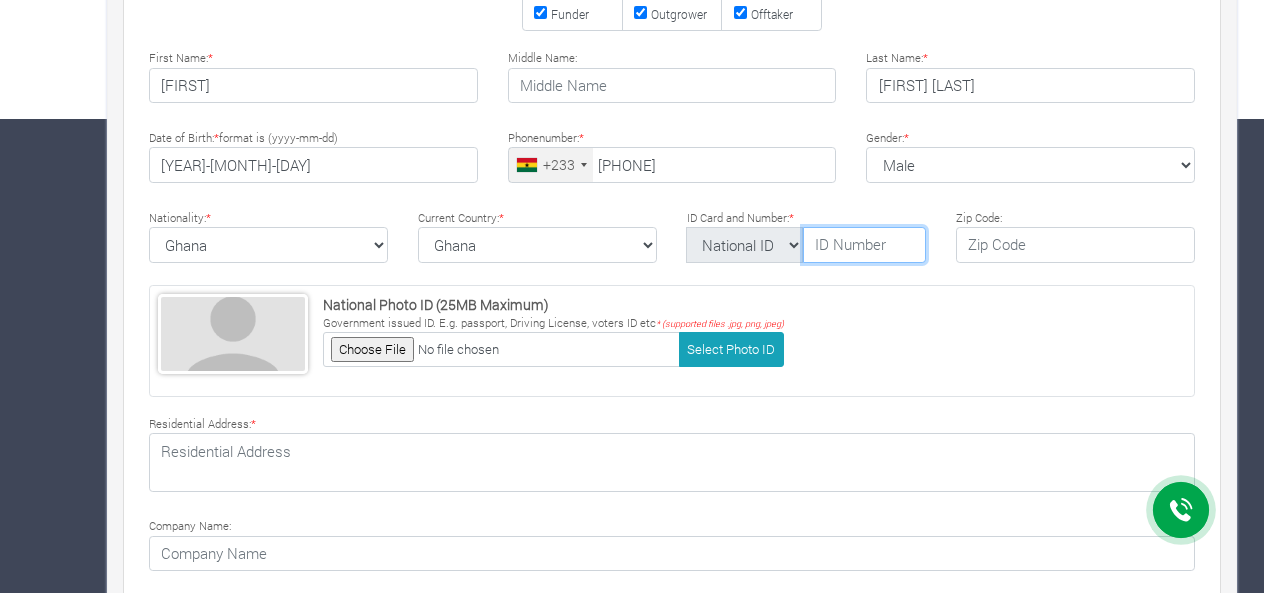 click at bounding box center [864, 245] 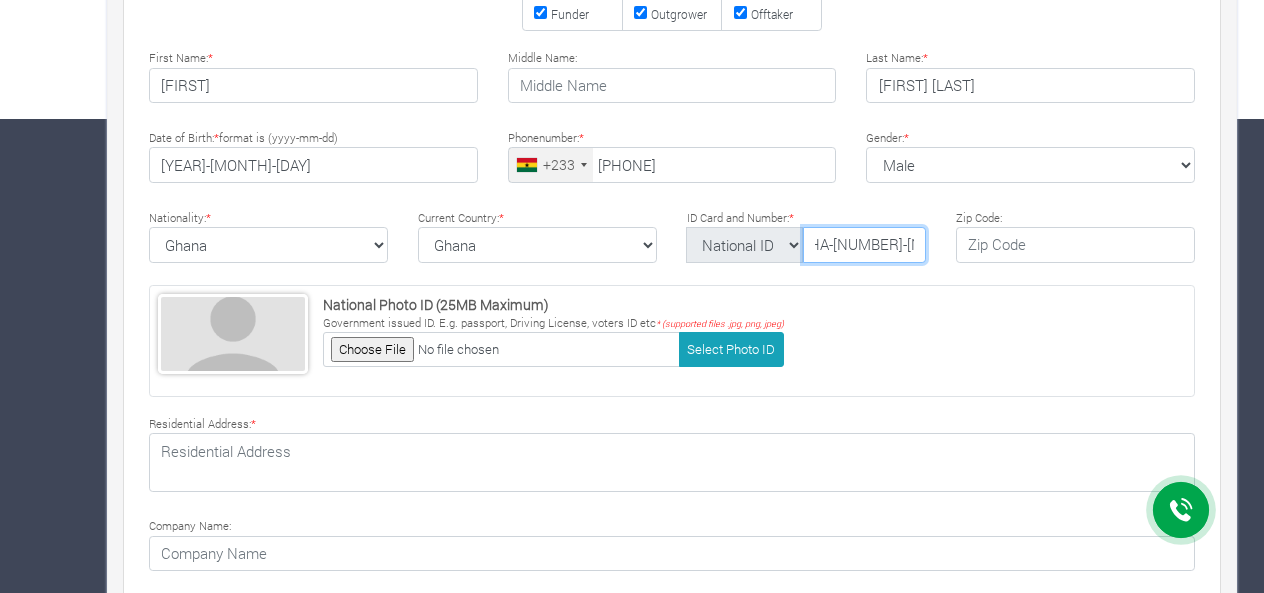scroll, scrollTop: 0, scrollLeft: 24, axis: horizontal 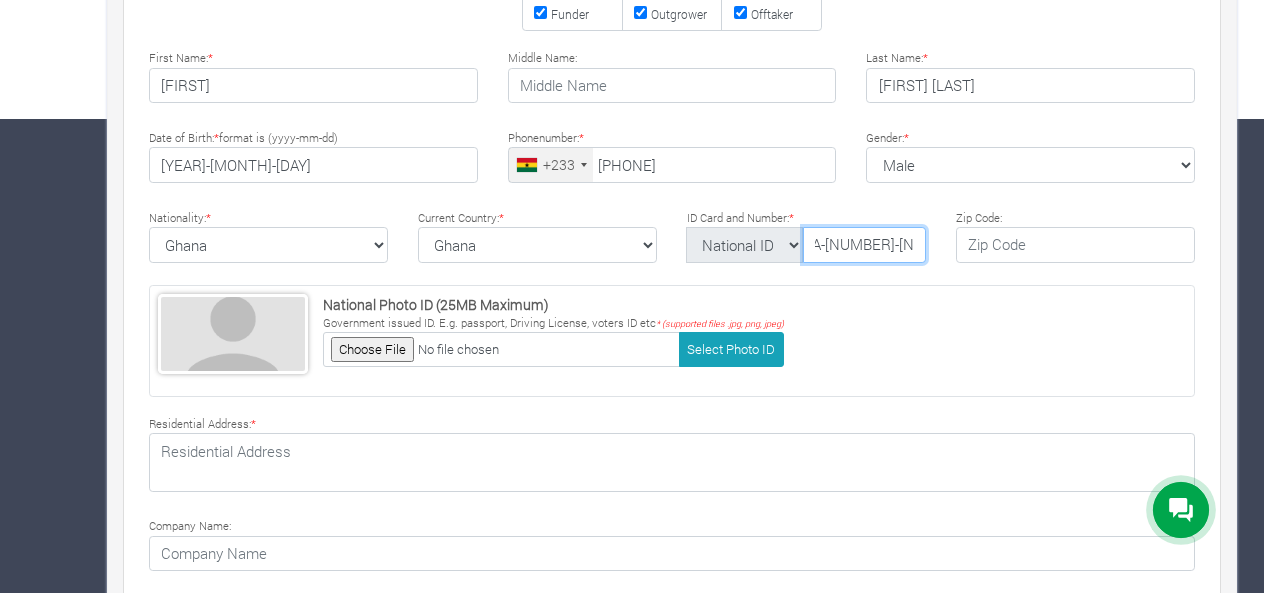type on "[PASSPORT]" 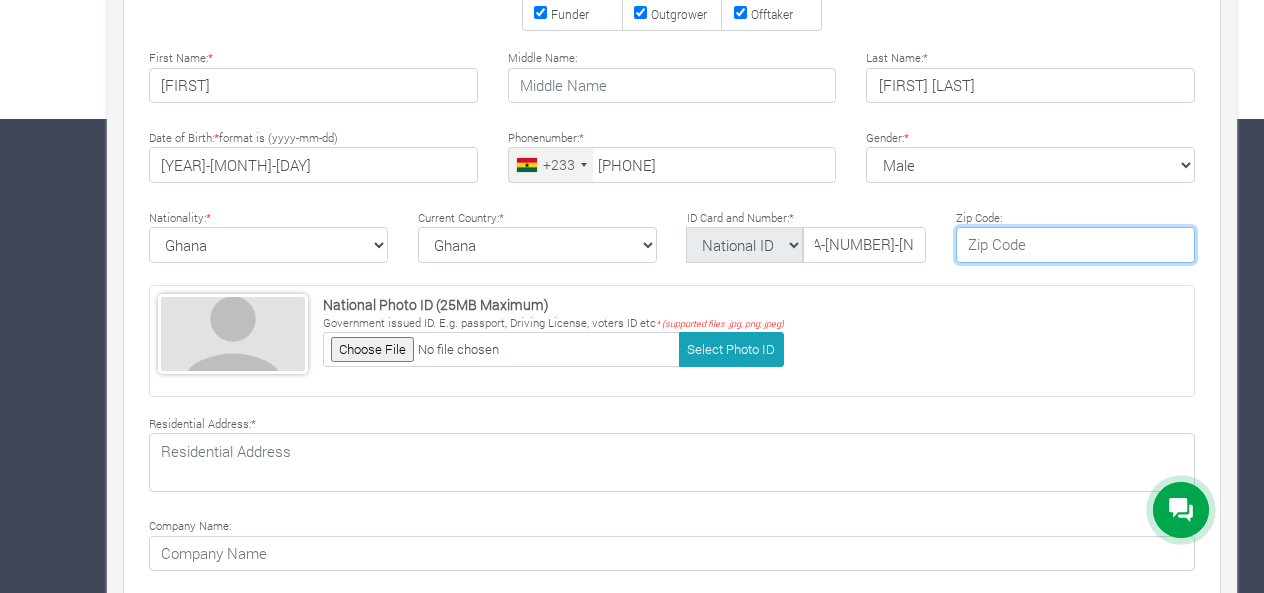 scroll, scrollTop: 0, scrollLeft: 0, axis: both 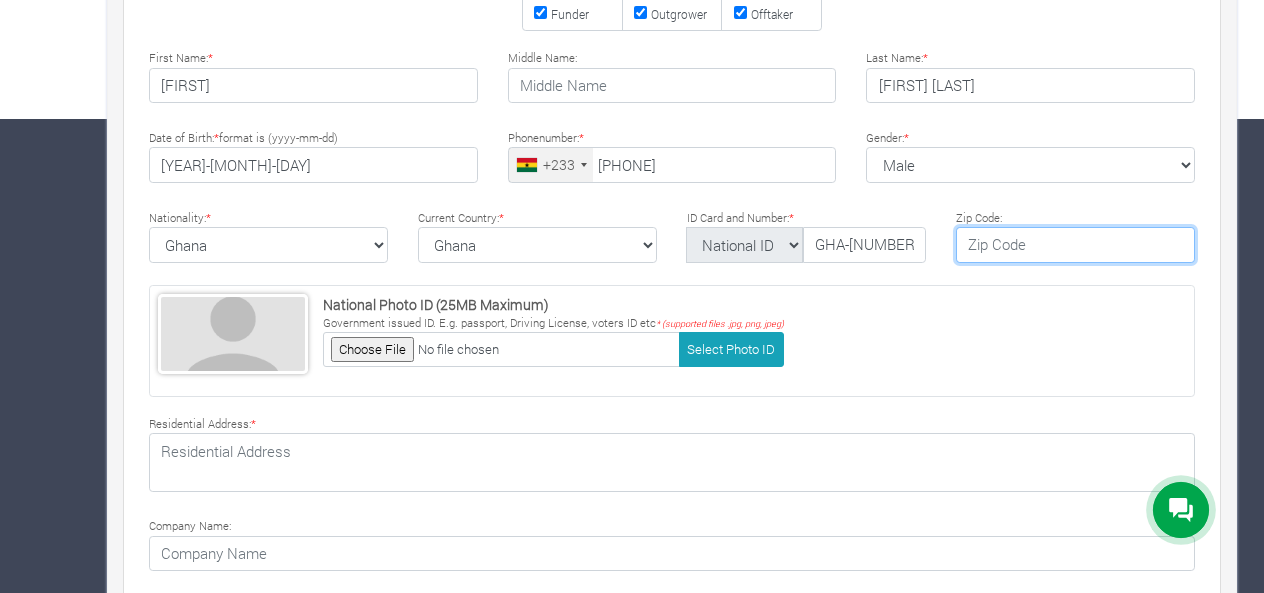 click at bounding box center (1075, 245) 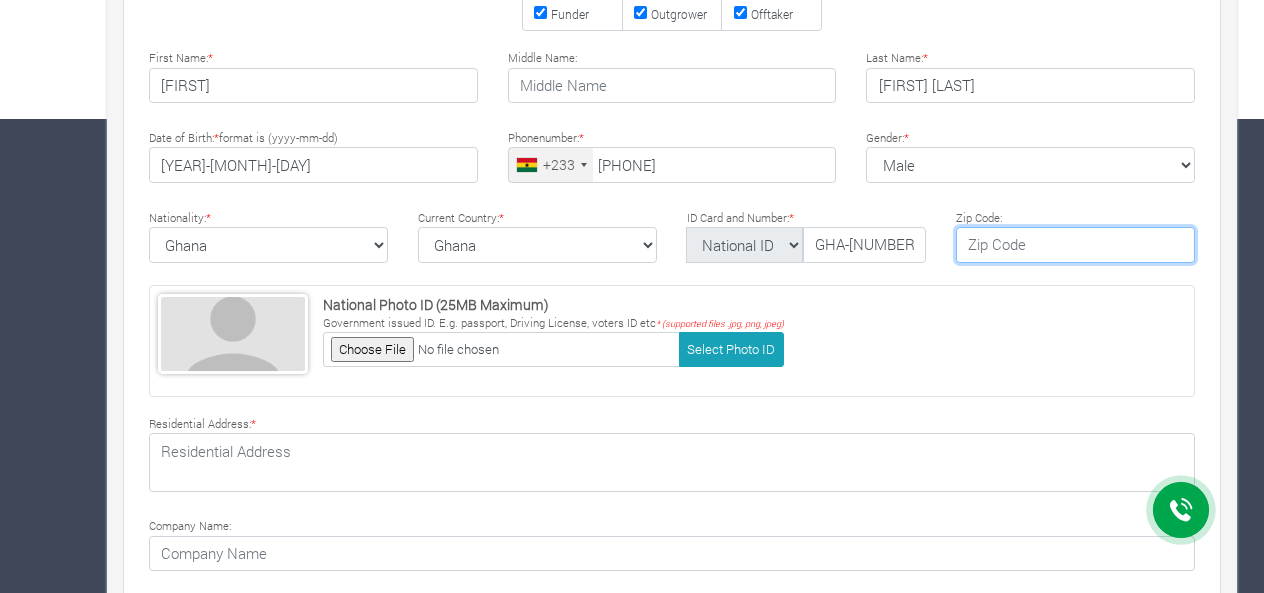 type on "00233" 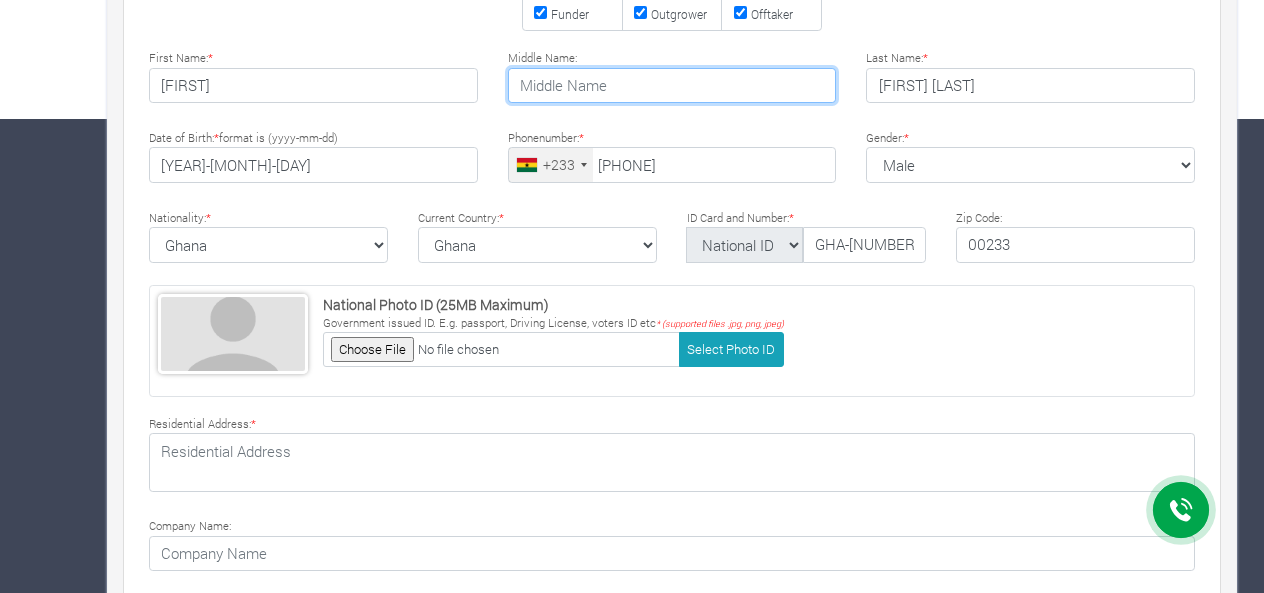 type on "[LAST]" 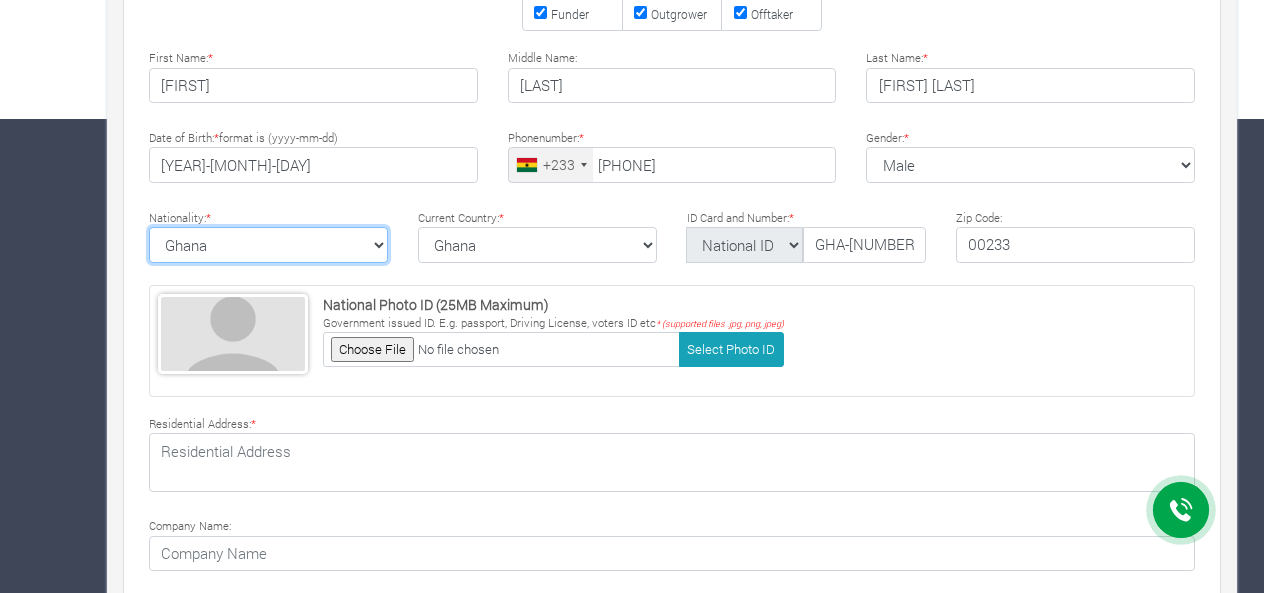 select on "United States of America" 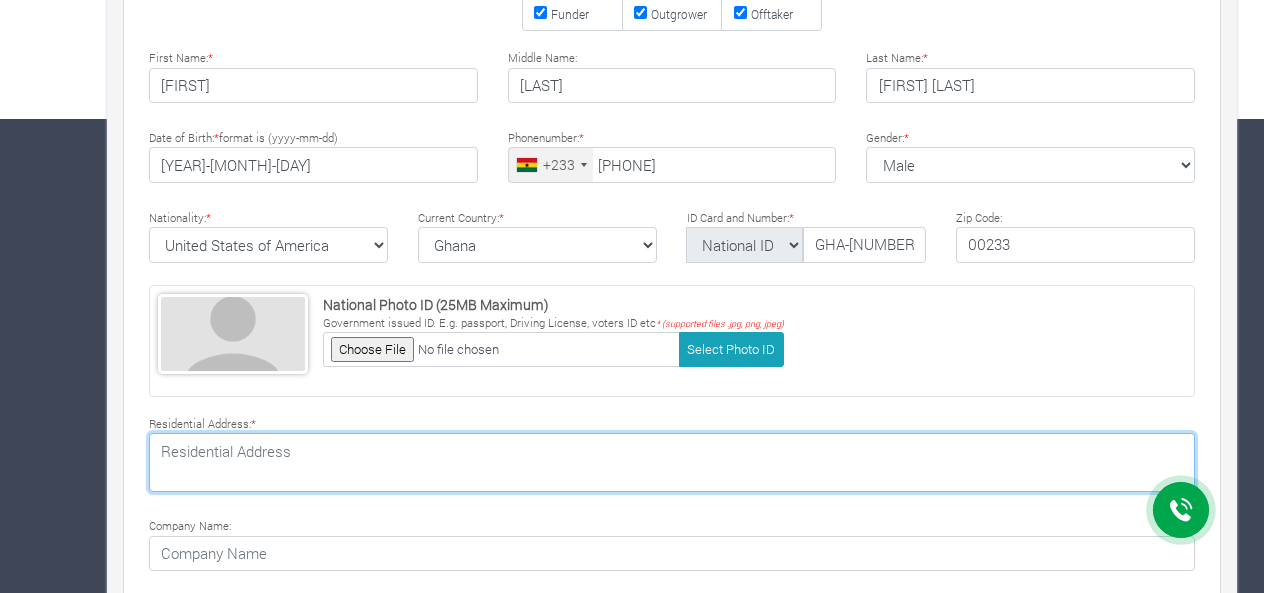 type on "P.O BOX [POSTAL_CODE] [CITY]-[CITY]" 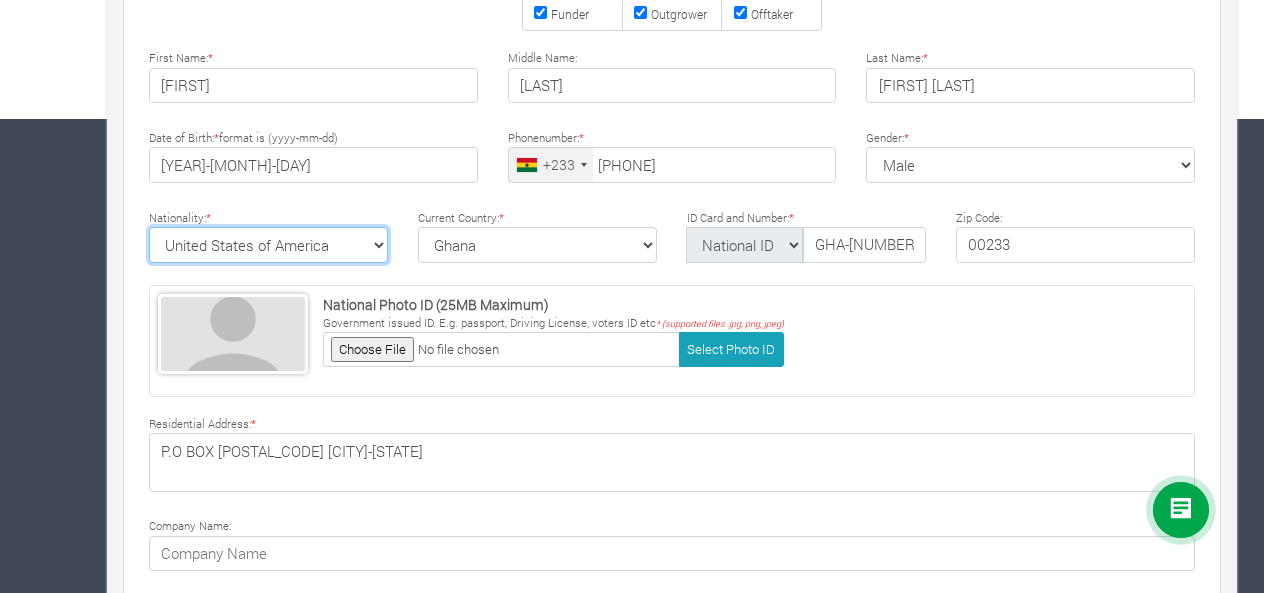 click on "Ghana
Afghanistan
Albania
Algeria
American Samoa
Andorra
Angola
Anguilla
Antigua & Barbuda
Argentina
Armenia
Aruba
Australia
Austria
Azerbaijan
Bahamas
Bahrain
Bangladesh Barbados" at bounding box center [268, 245] 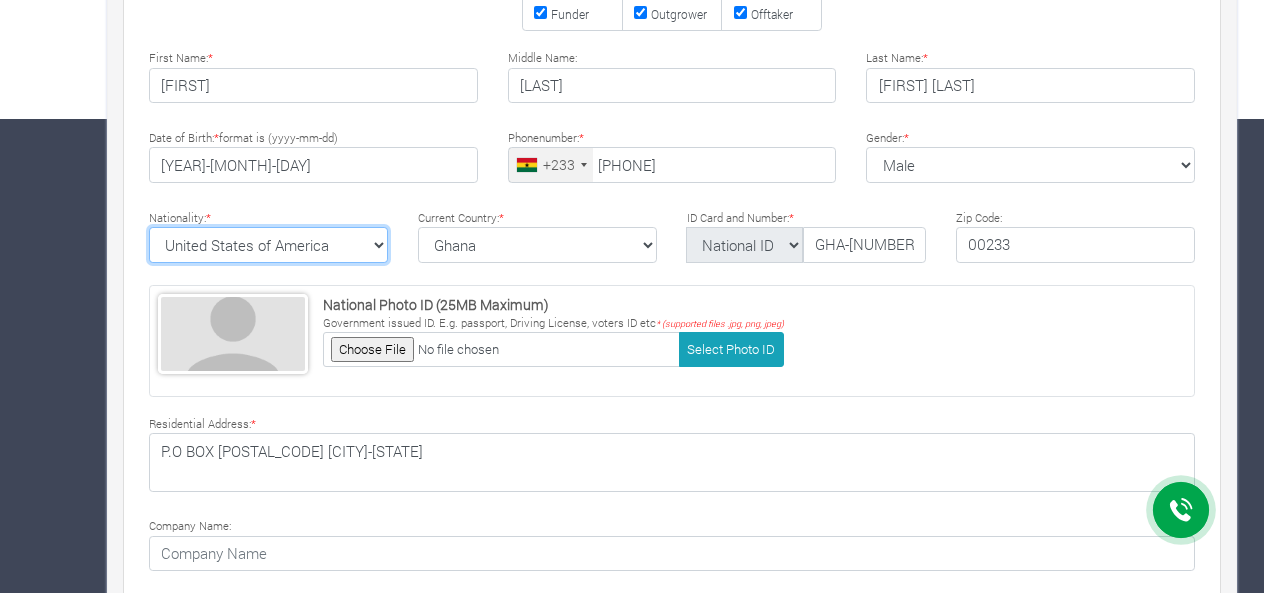 select on "Ghana" 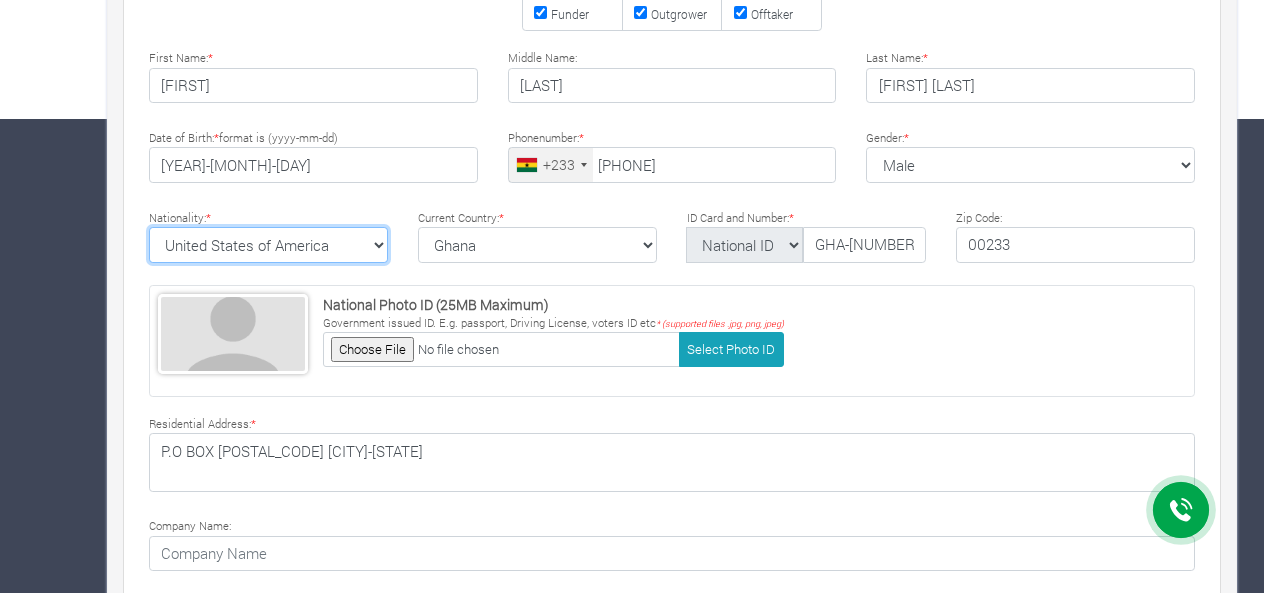 click on "Ghana
Afghanistan
Albania
Algeria
American Samoa
Andorra
Angola
Anguilla
Antigua & Barbuda
Argentina
Armenia
Aruba
Australia
Austria
Azerbaijan
Bahamas
Bahrain
Bangladesh Barbados" at bounding box center (268, 245) 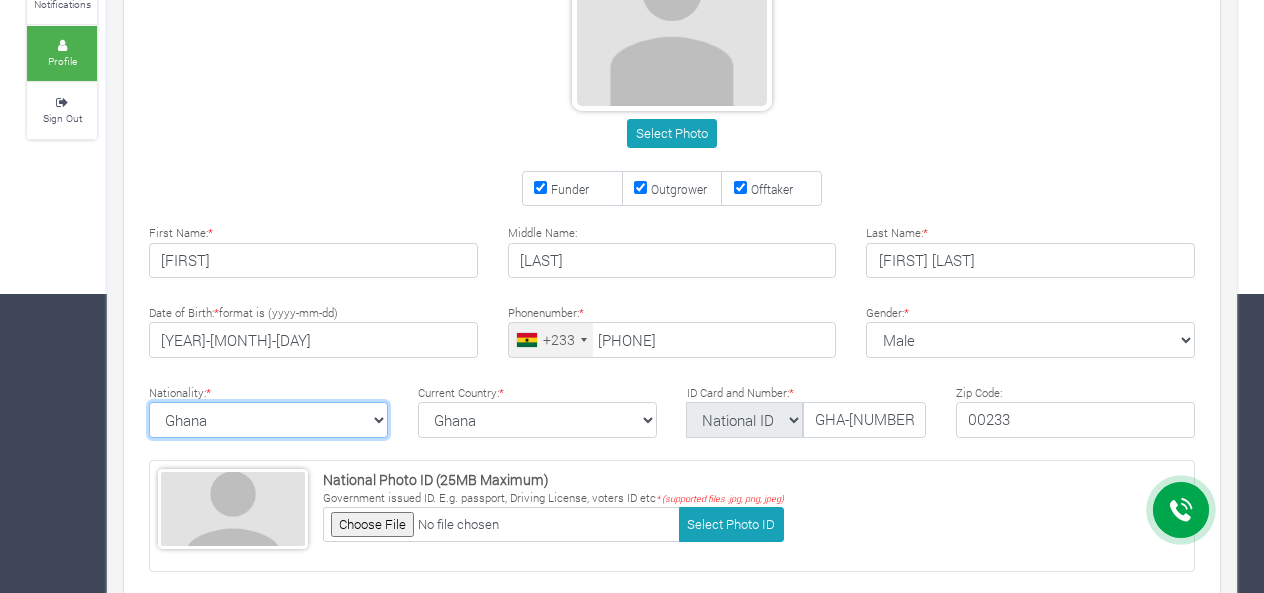 scroll, scrollTop: 296, scrollLeft: 0, axis: vertical 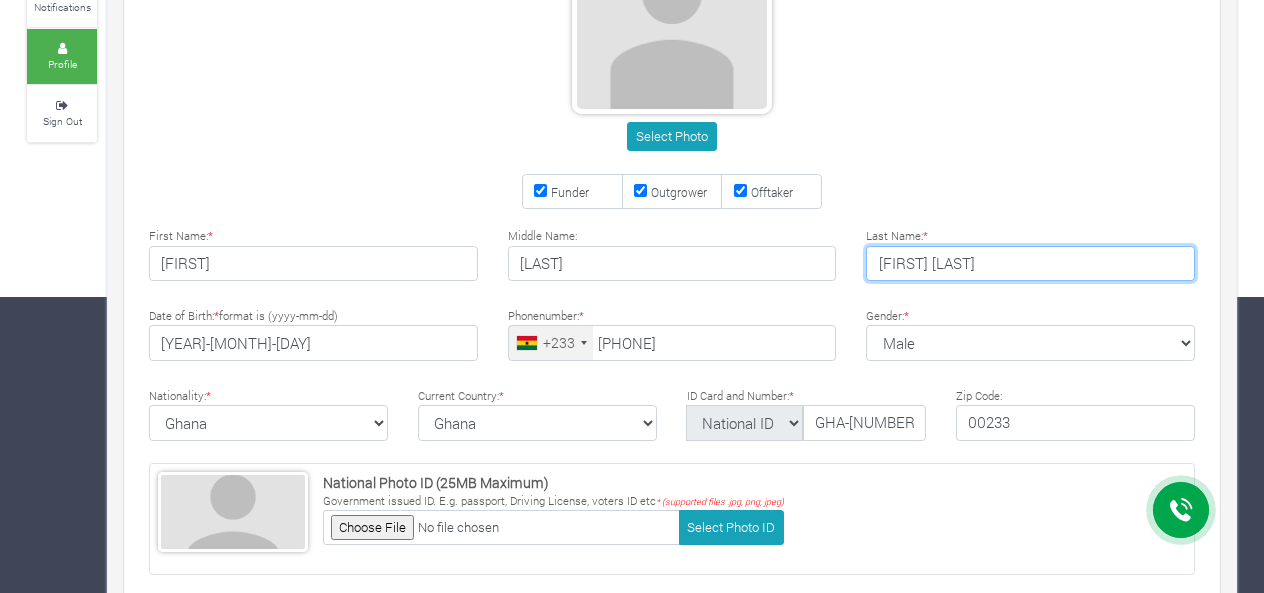 drag, startPoint x: 927, startPoint y: 259, endPoint x: 873, endPoint y: 257, distance: 54.037025 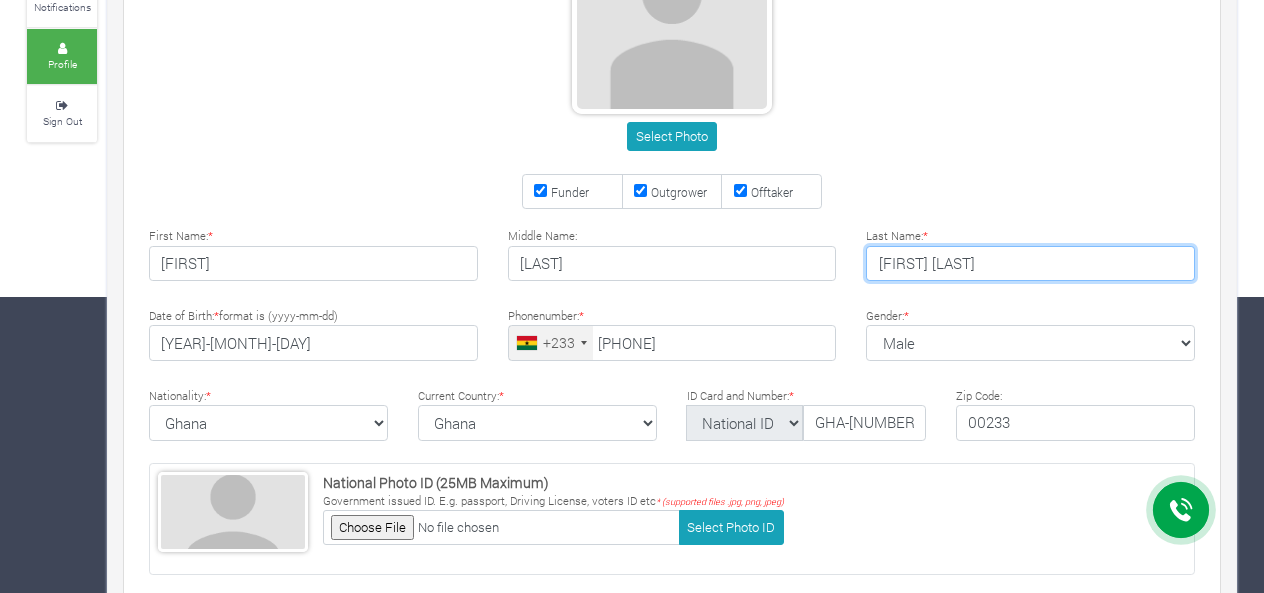 click on "ADUAH BOTWEY" at bounding box center (1030, 264) 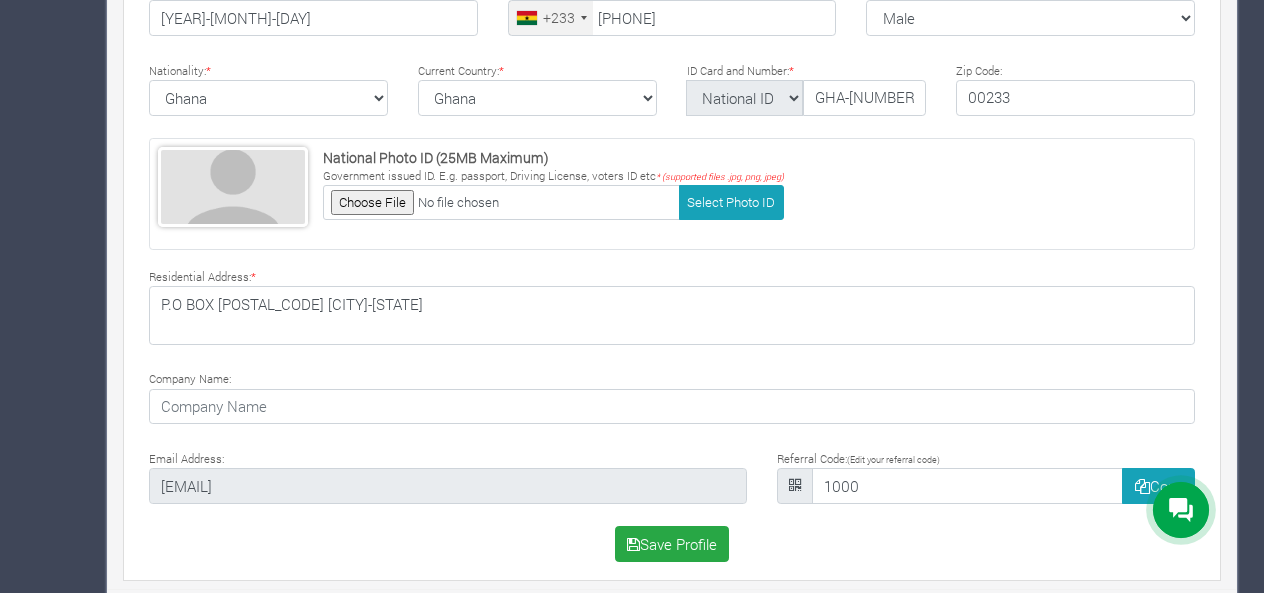scroll, scrollTop: 625, scrollLeft: 0, axis: vertical 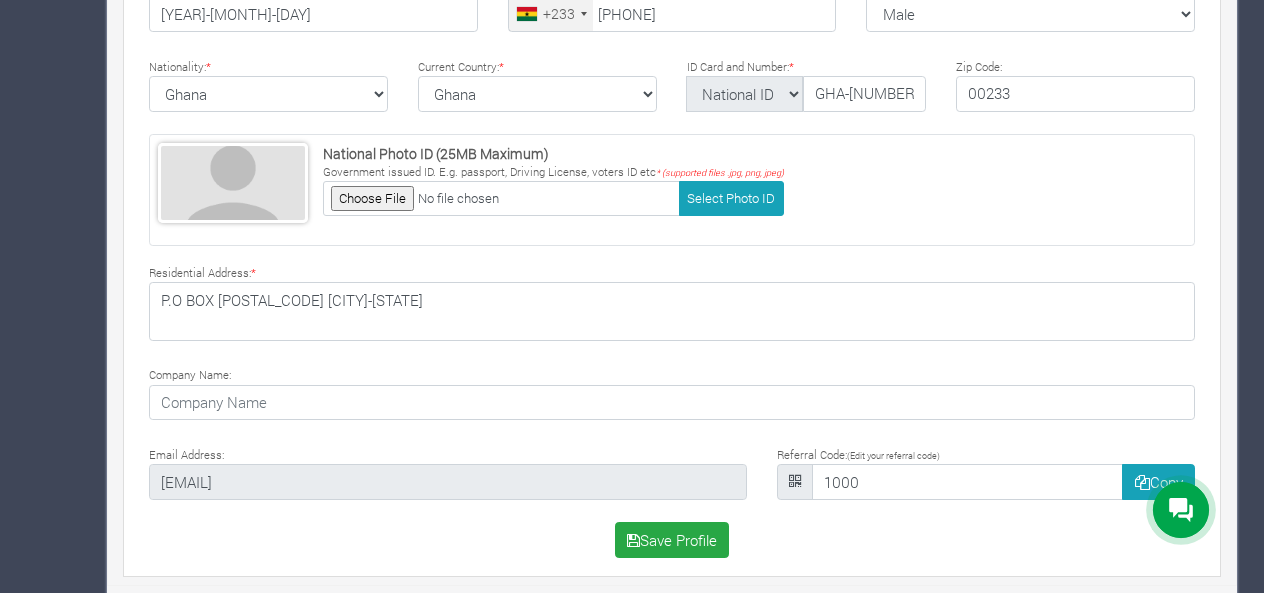 type on "BOTWEY" 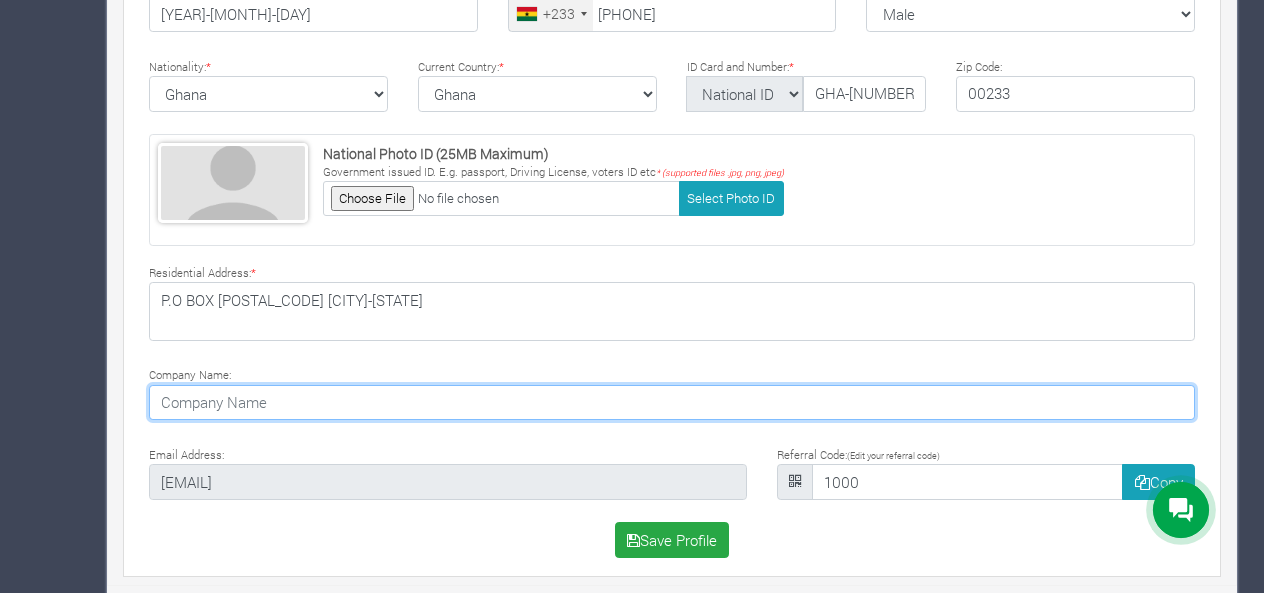 click at bounding box center [672, 403] 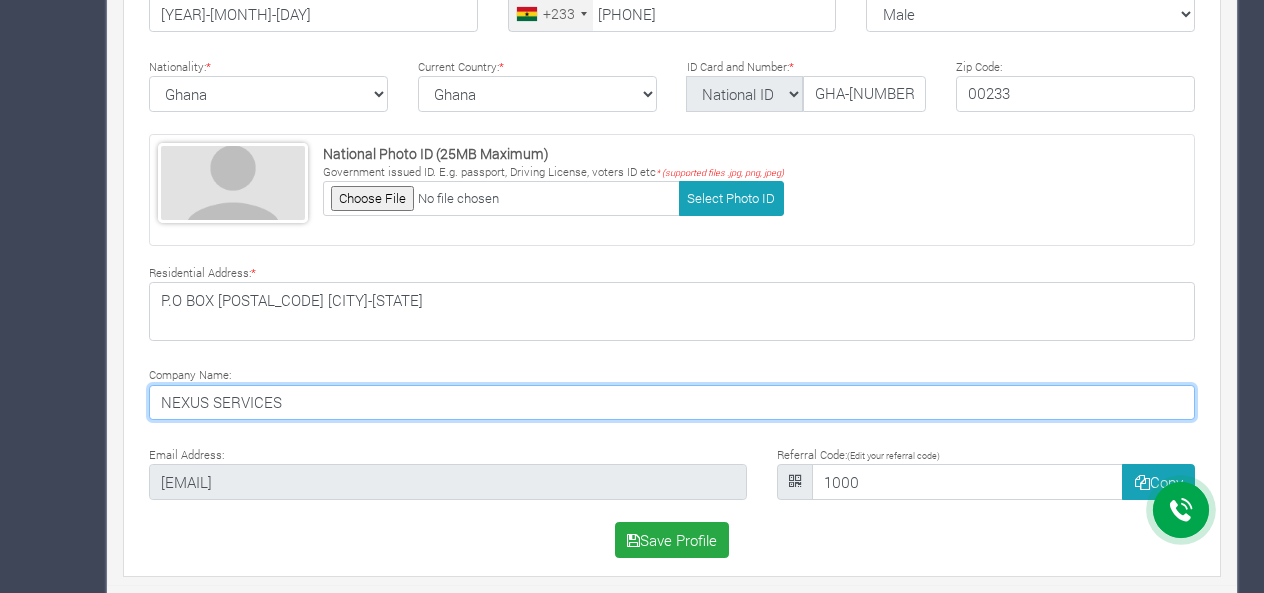 type on "NEXUS SERVICES" 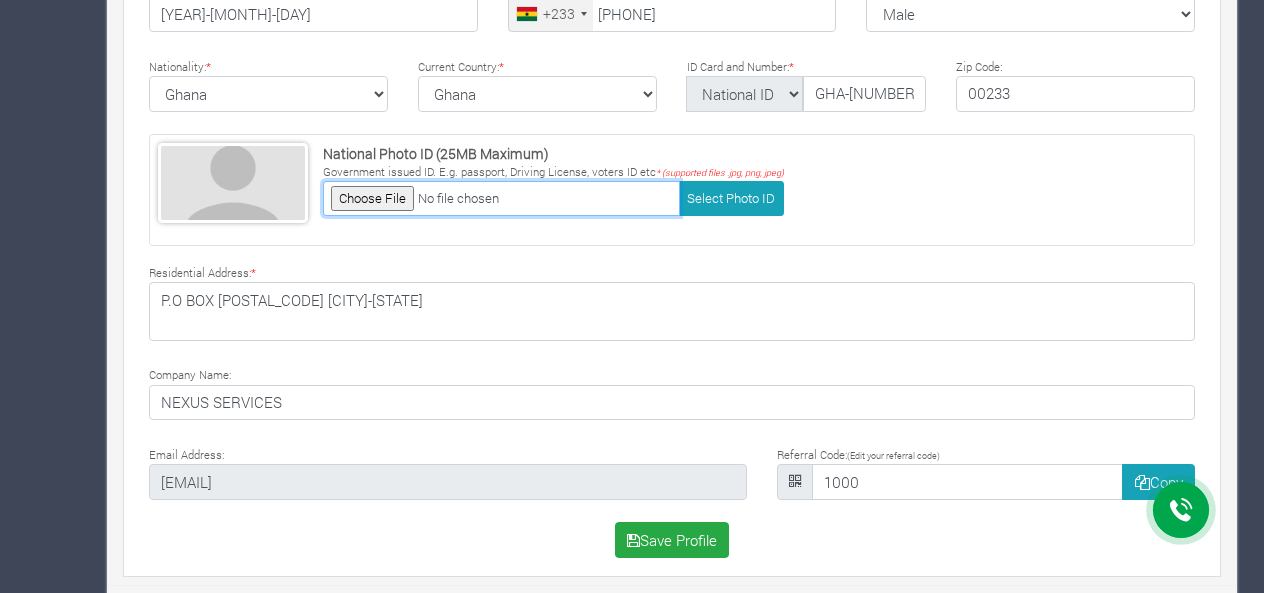click at bounding box center (501, 198) 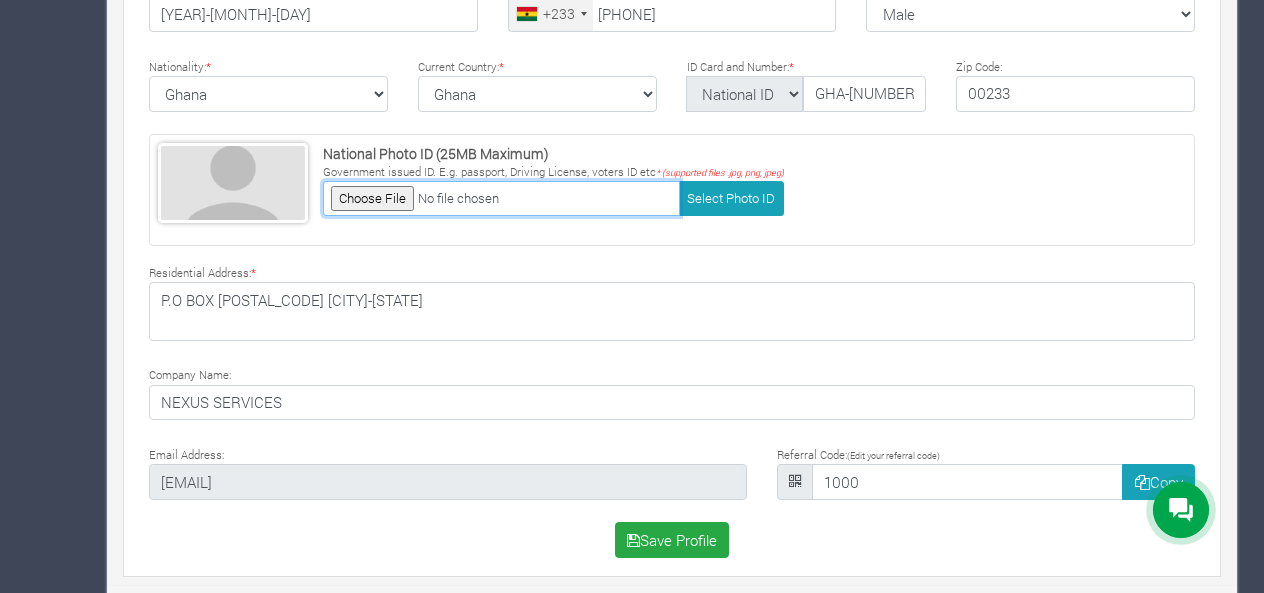 type on "C:\fakepath\passport pic - ben.JPG" 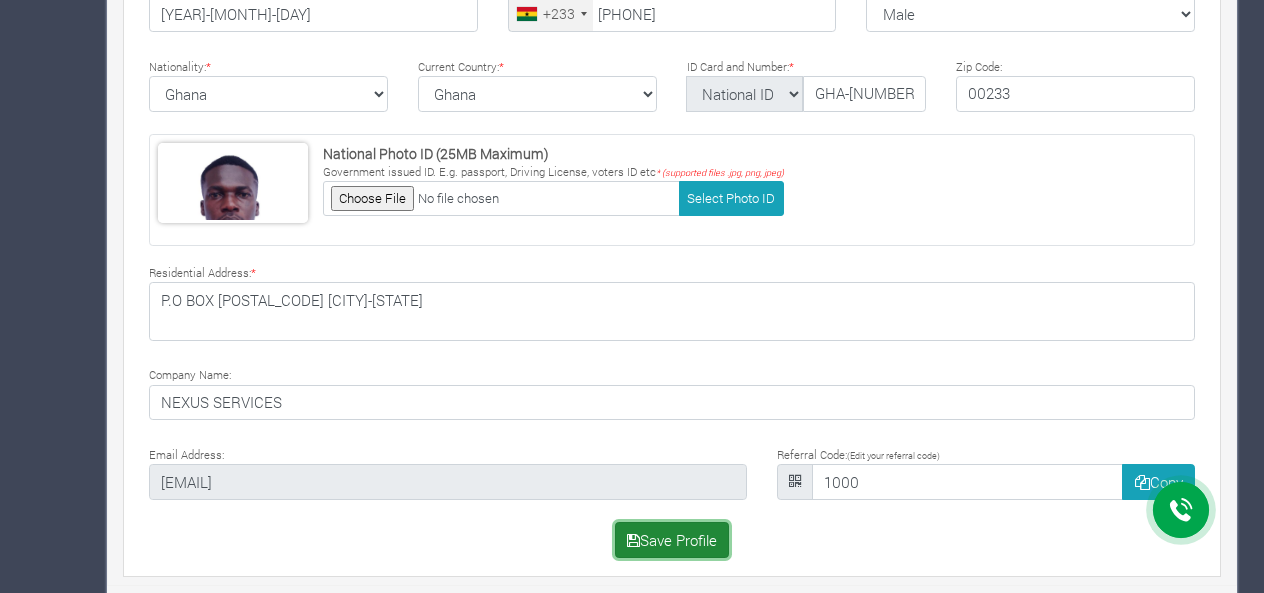 click on "Save Profile" at bounding box center [672, 540] 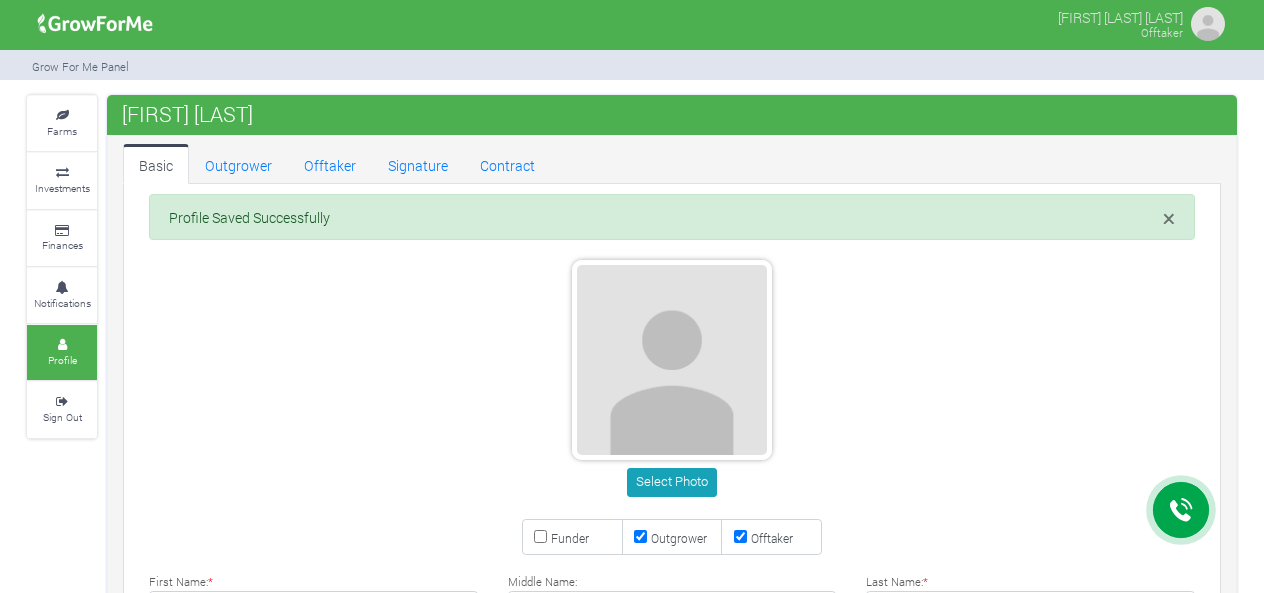 scroll, scrollTop: 0, scrollLeft: 0, axis: both 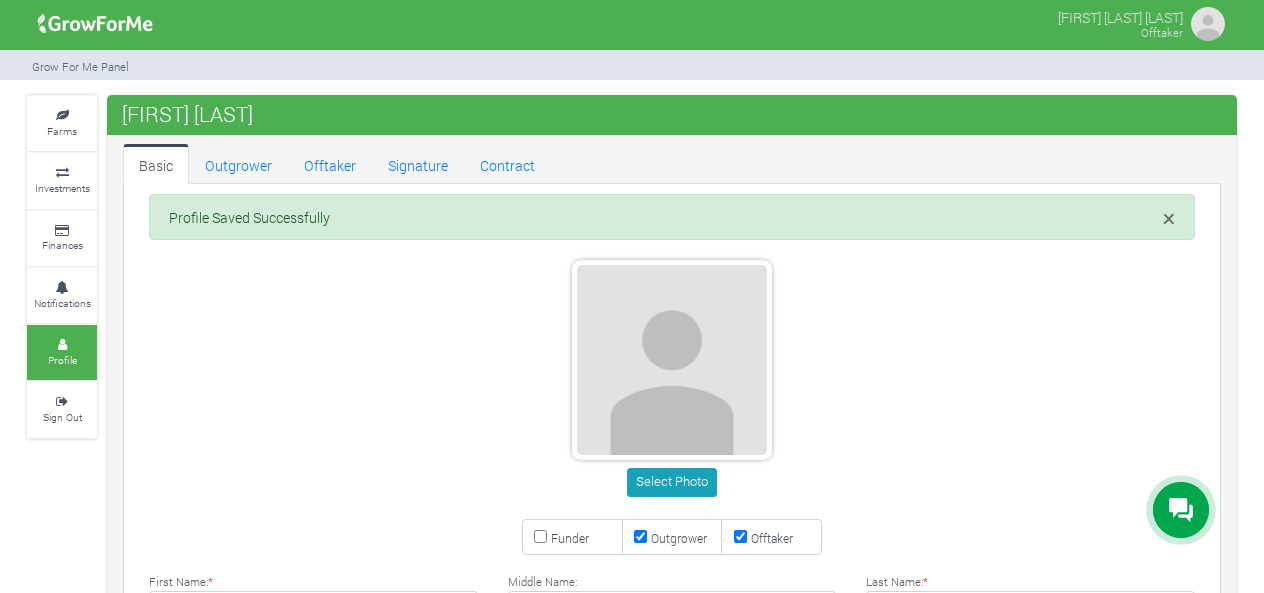 type on "[PHONE]" 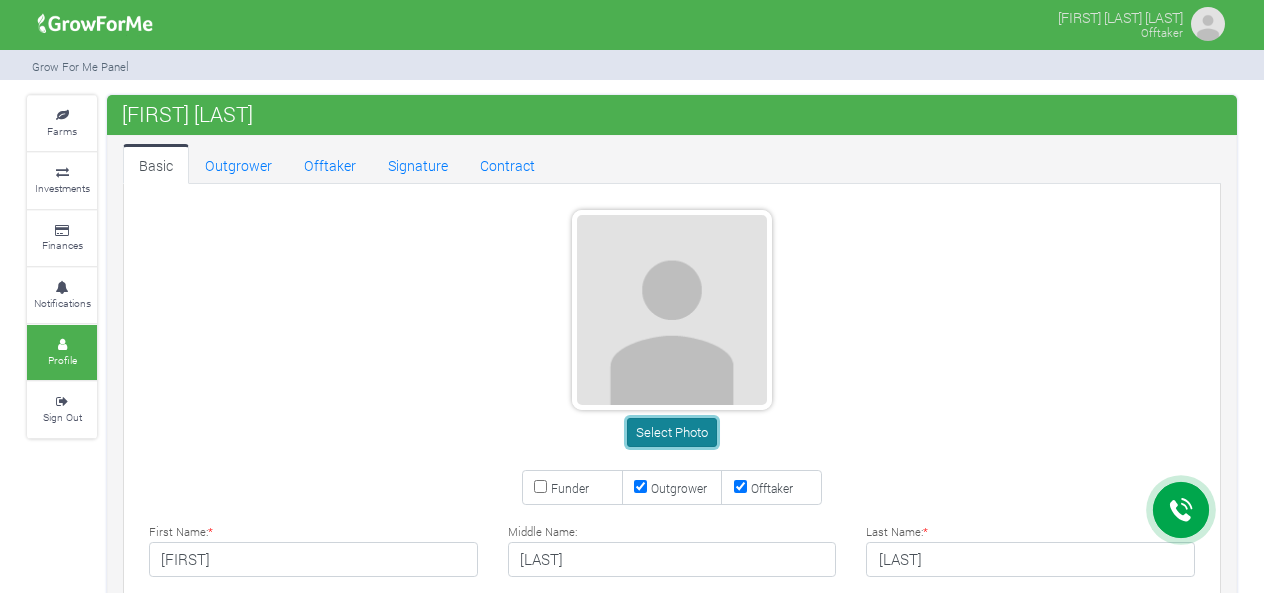 click on "Select Photo" at bounding box center [671, 432] 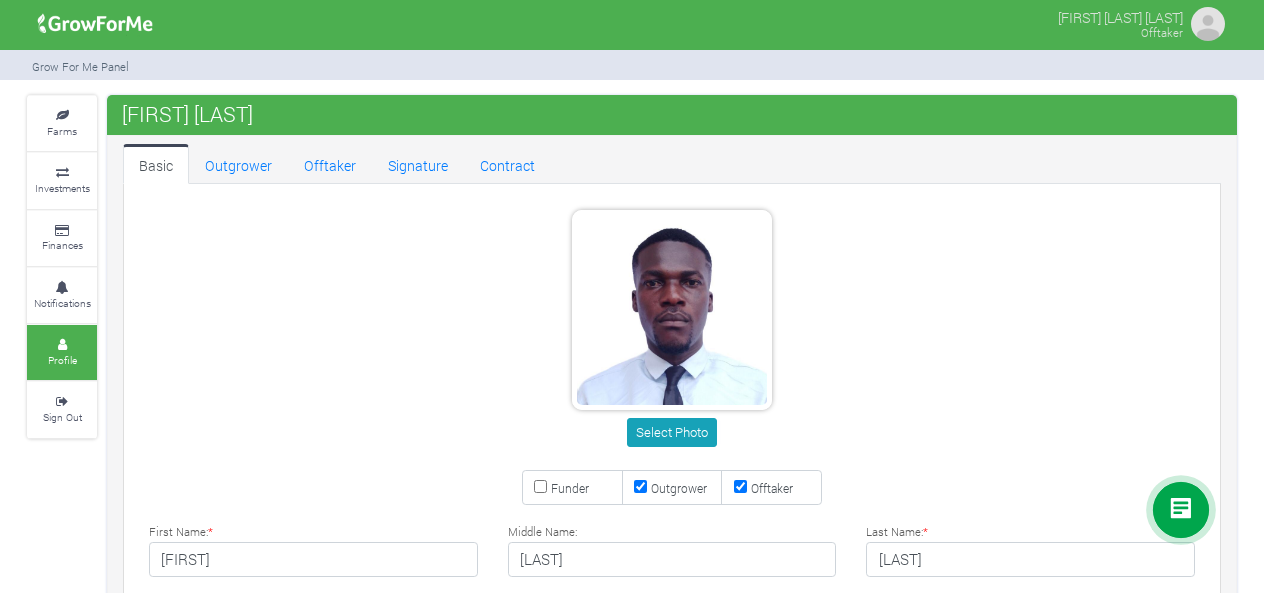 click on "Funder" at bounding box center [570, 488] 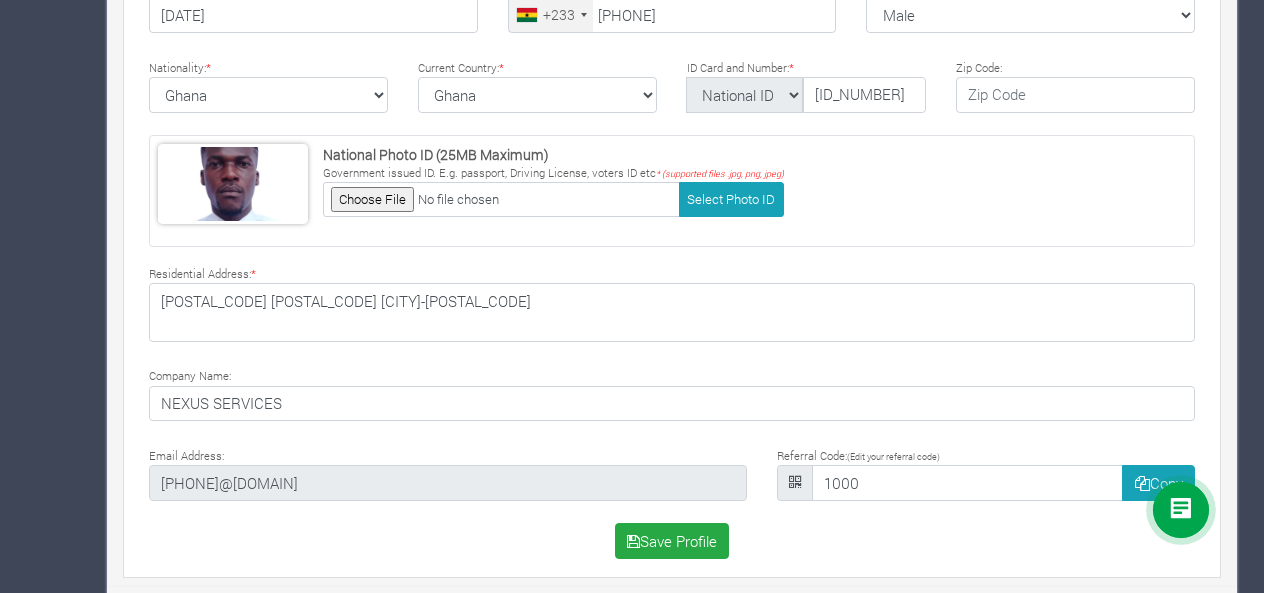 scroll, scrollTop: 625, scrollLeft: 0, axis: vertical 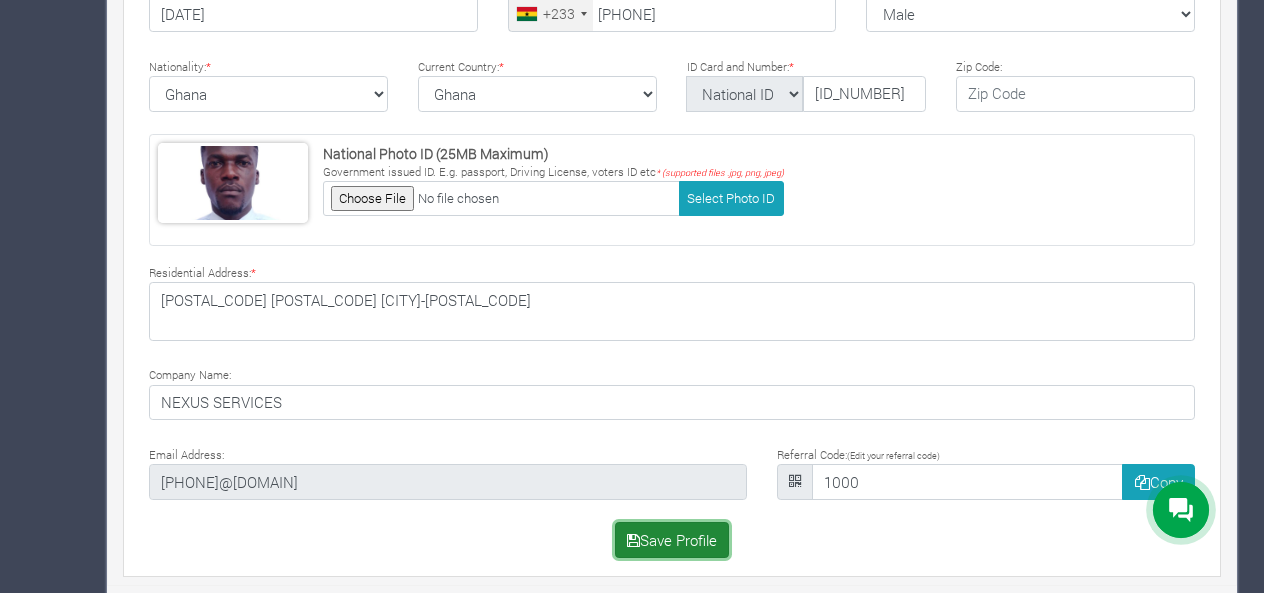 click on "Save Profile" at bounding box center [672, 540] 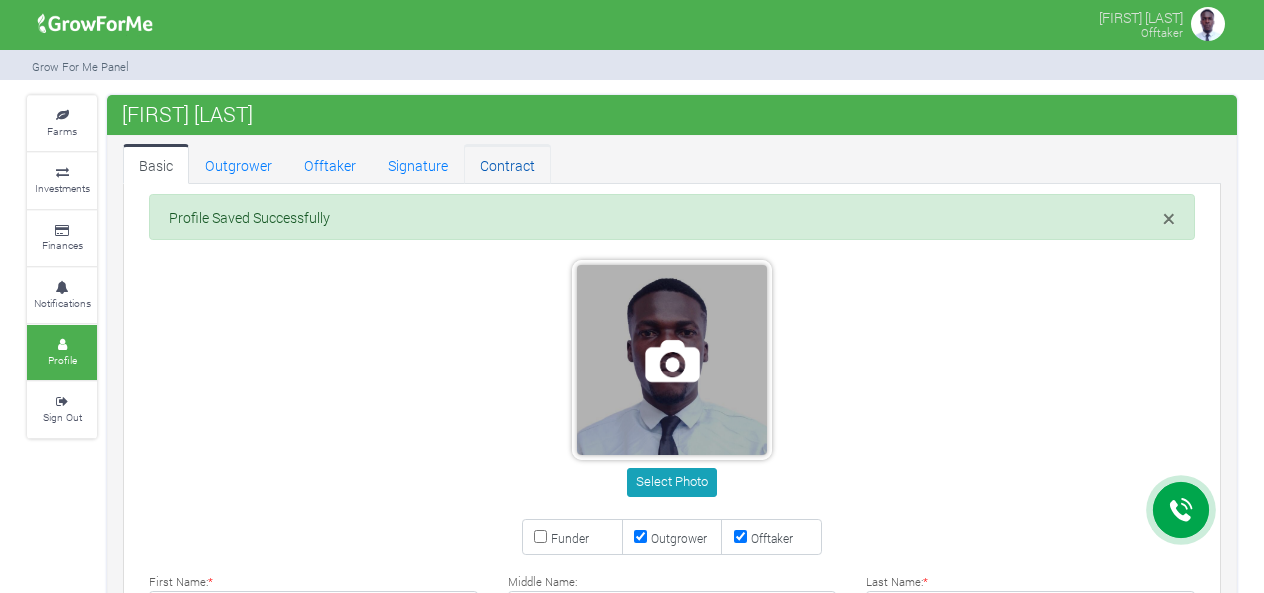 scroll, scrollTop: 0, scrollLeft: 0, axis: both 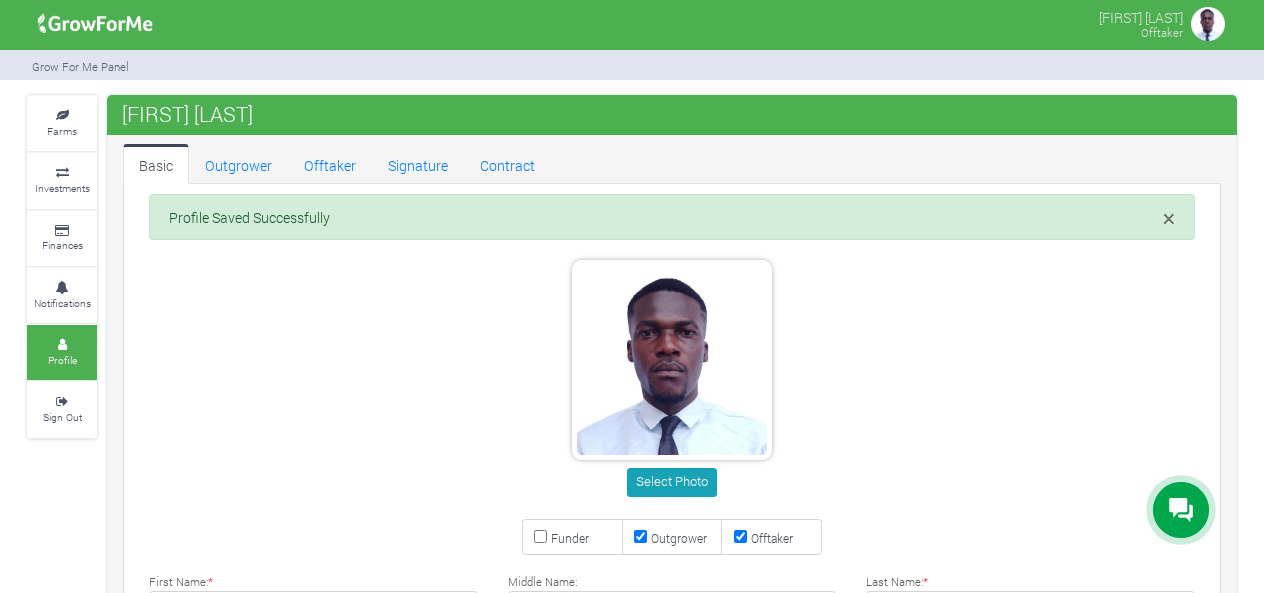 type on "[PHONE]" 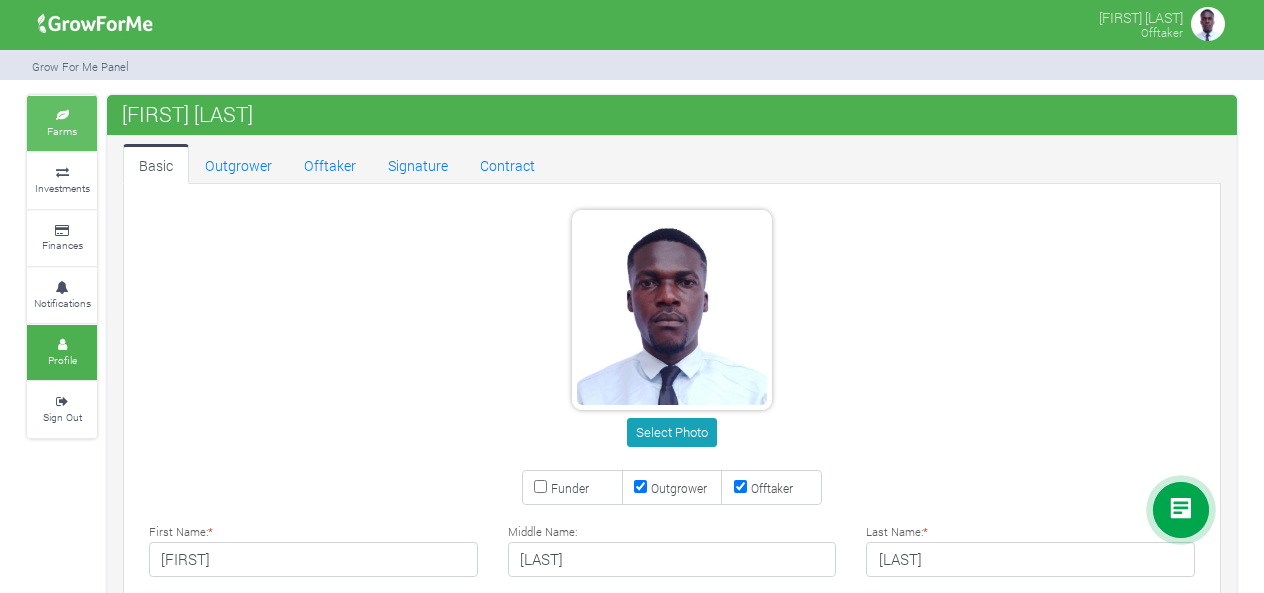 click at bounding box center (62, 116) 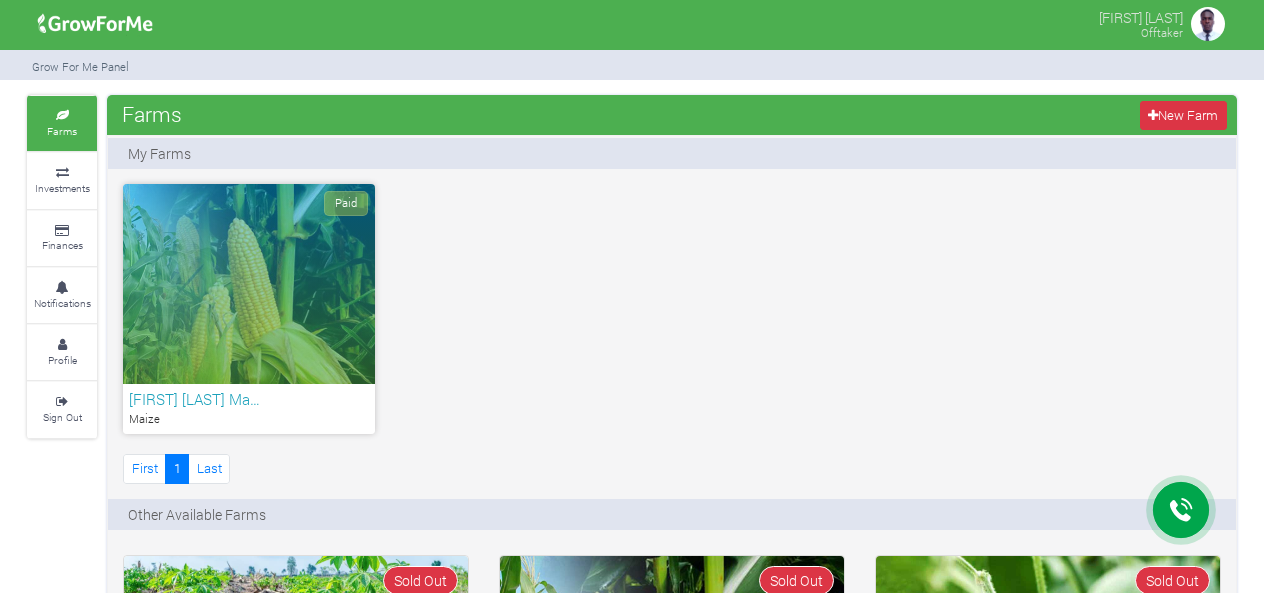 scroll, scrollTop: 0, scrollLeft: 0, axis: both 